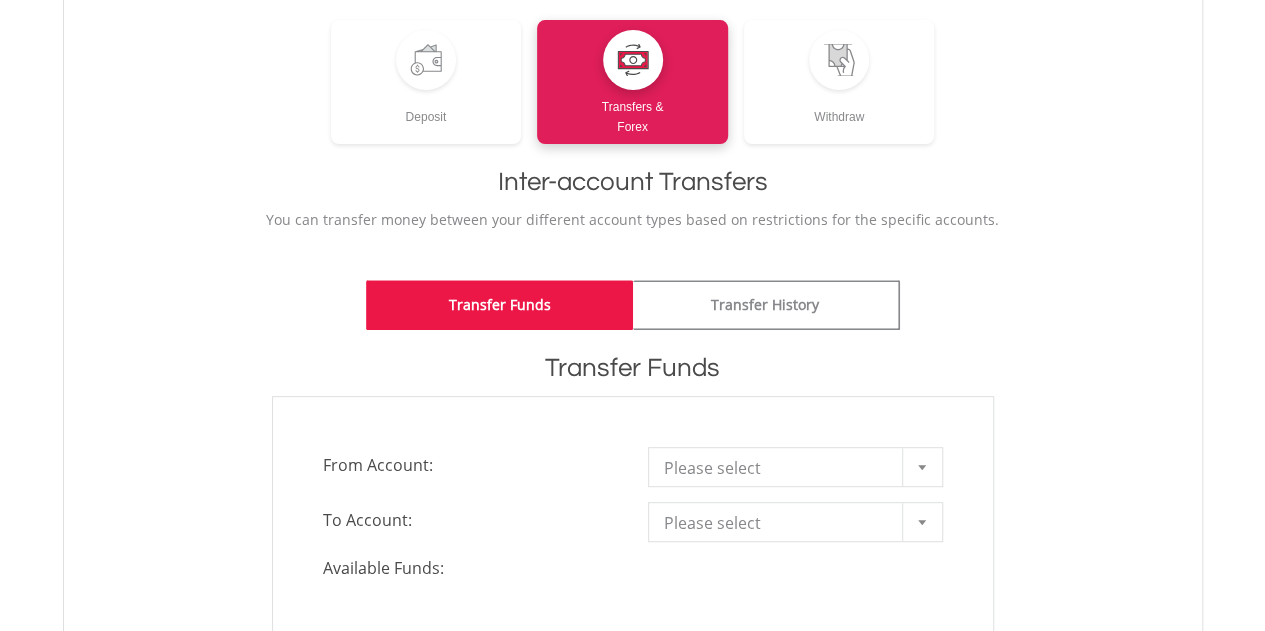 scroll, scrollTop: 300, scrollLeft: 0, axis: vertical 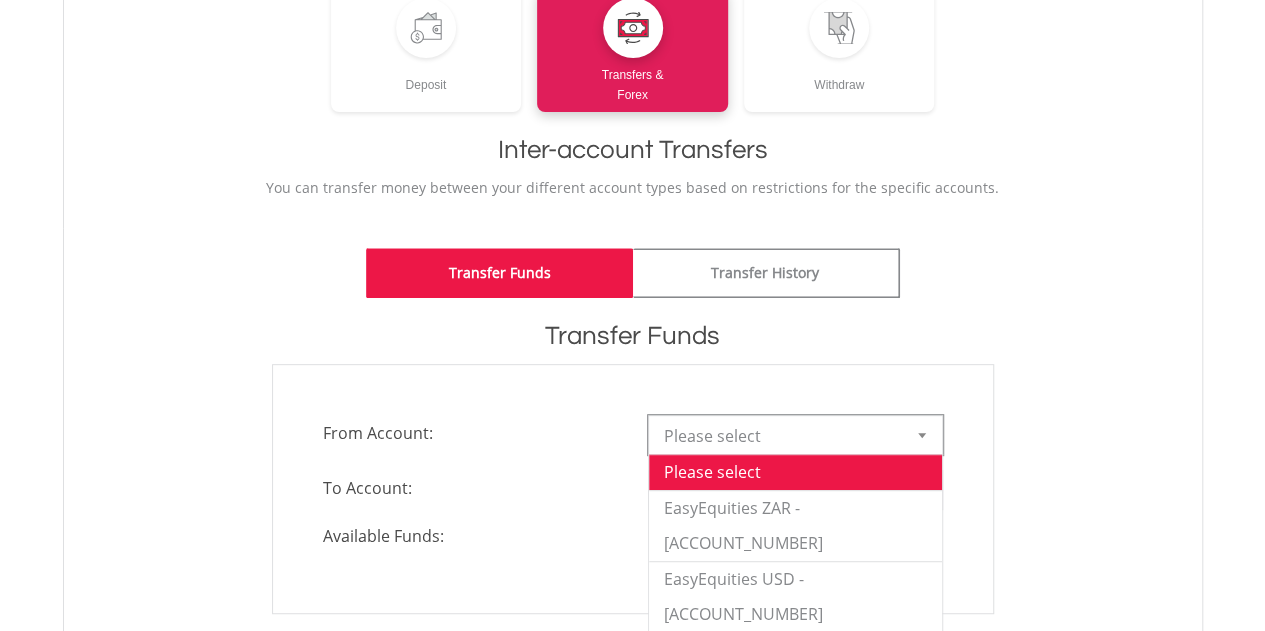 click at bounding box center (922, 435) 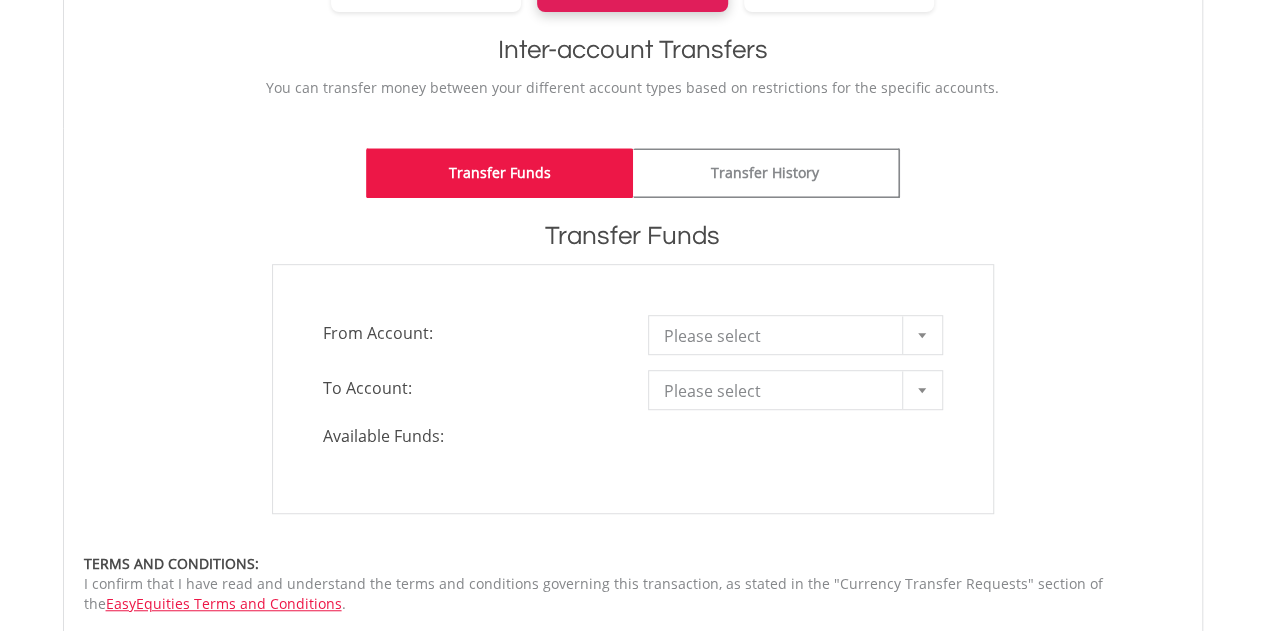 click on "**********" at bounding box center (633, 389) 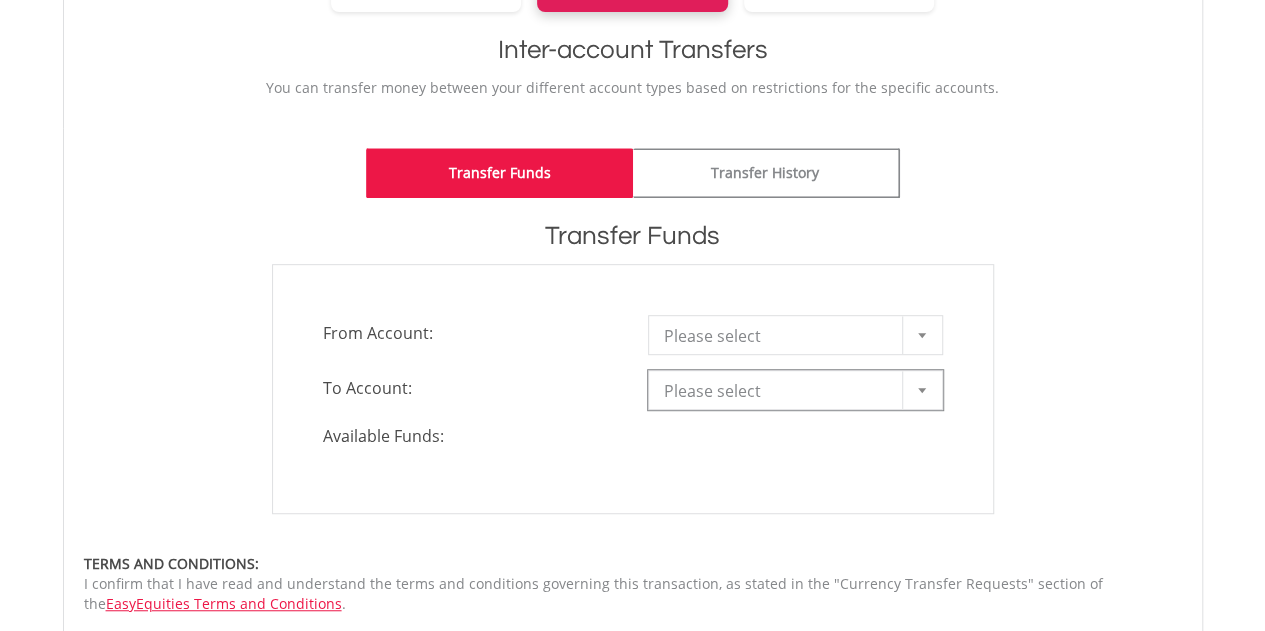 click at bounding box center [922, 390] 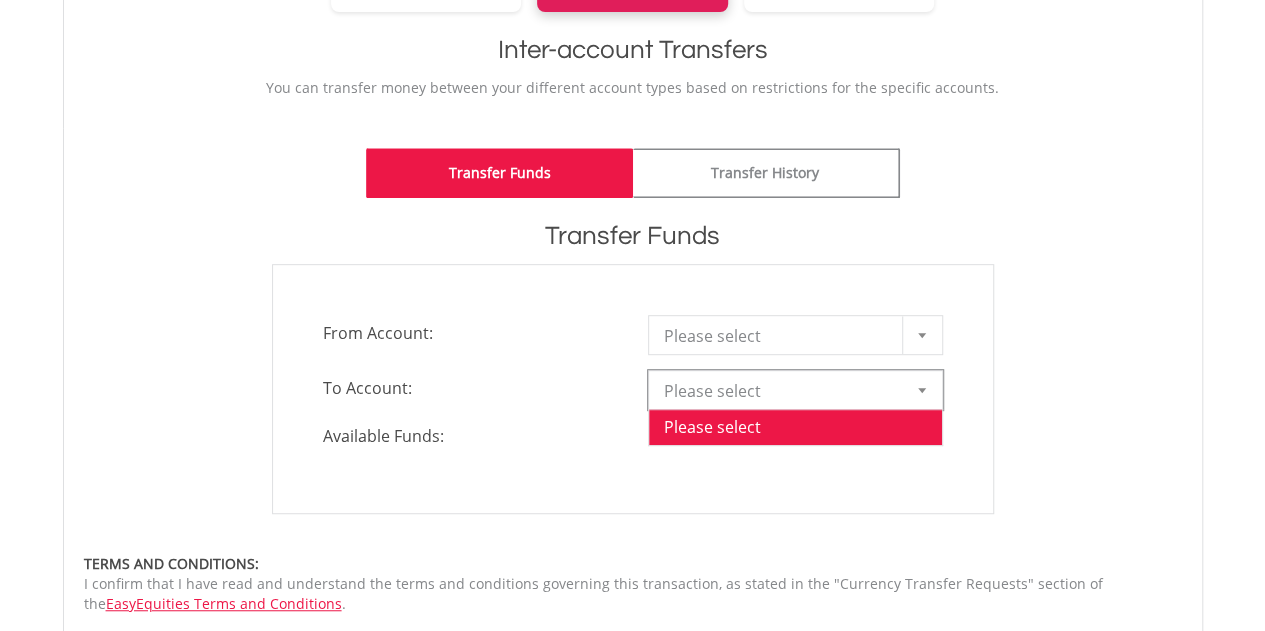 click at bounding box center [922, 390] 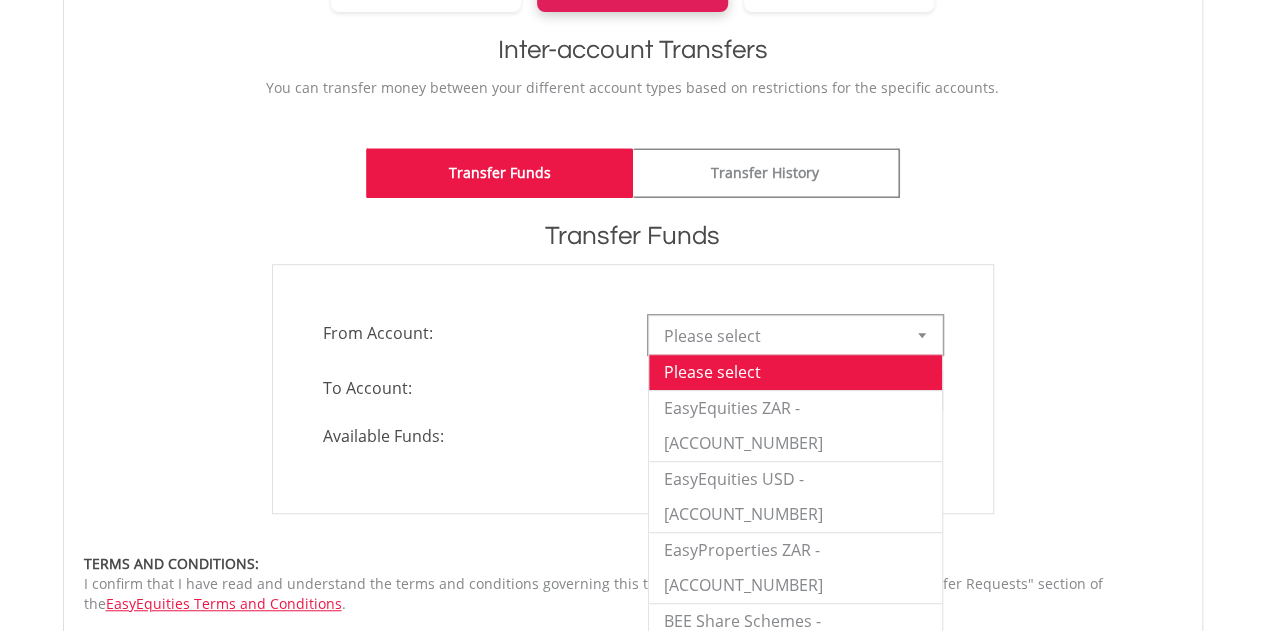 click at bounding box center (922, 335) 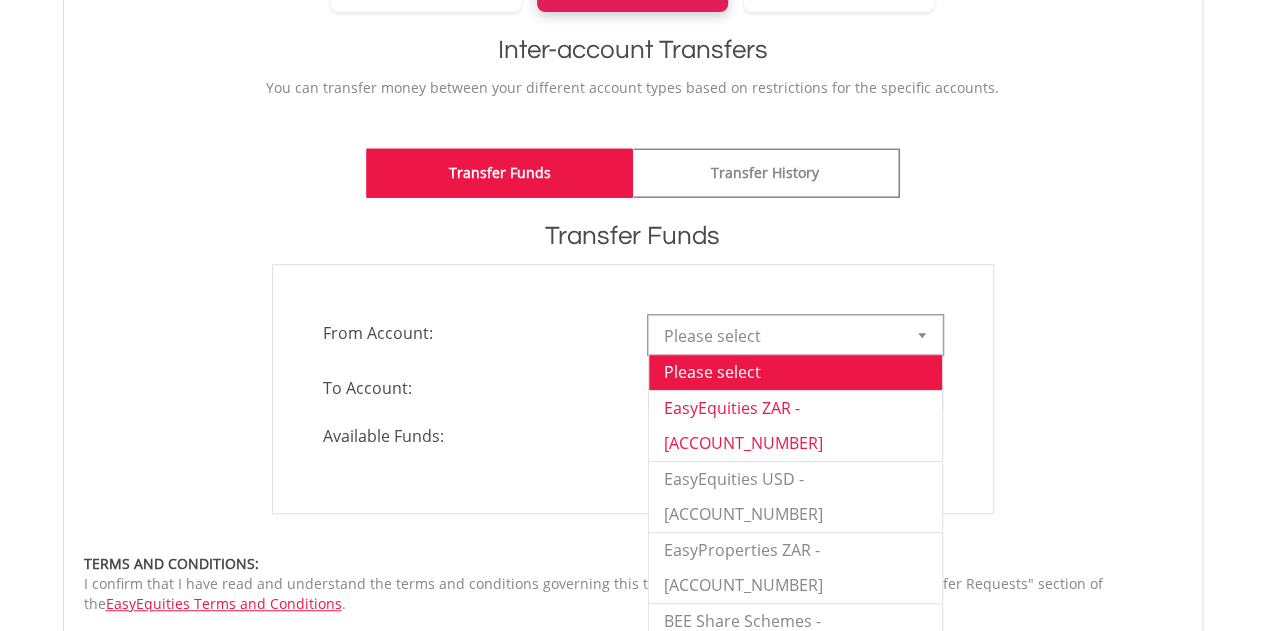 click on "EasyEquities ZAR - [ACCOUNT_NUMBER]" at bounding box center (795, 425) 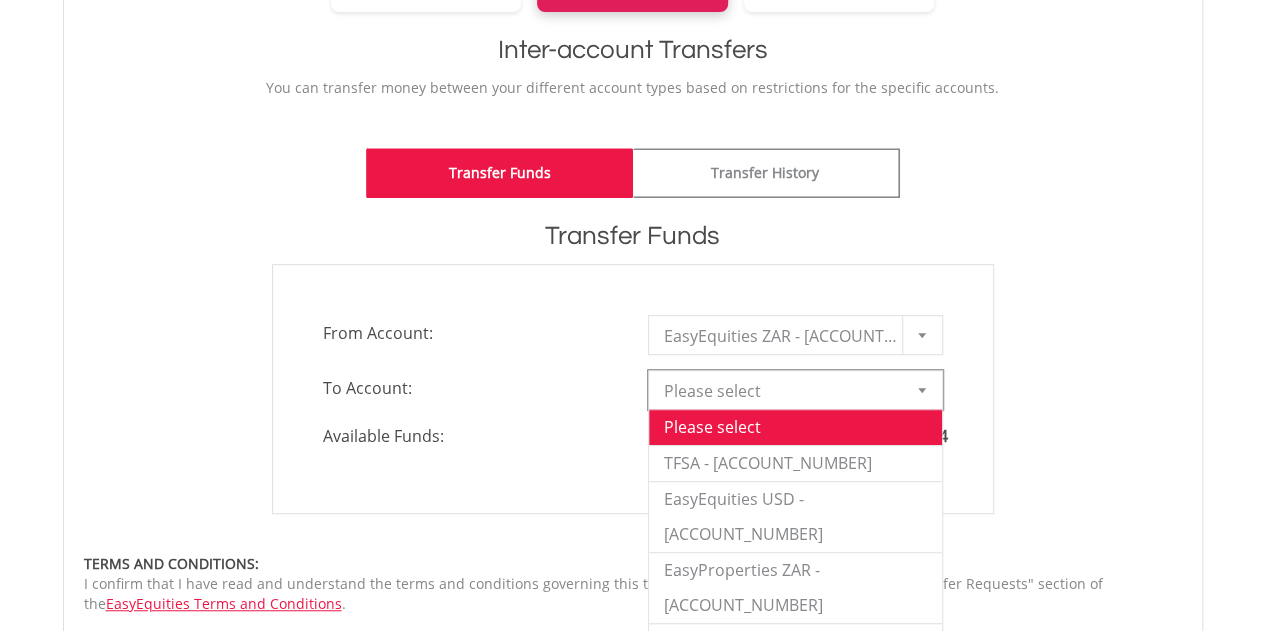click at bounding box center (922, 390) 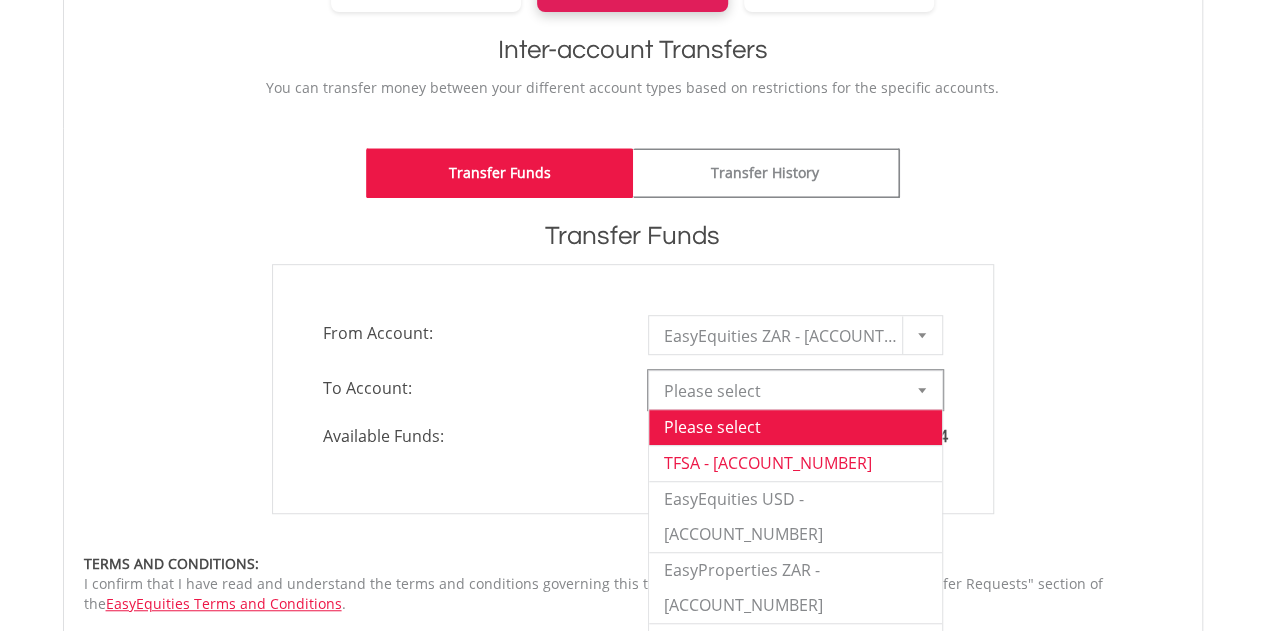 click on "TFSA - [ACCOUNT_NUMBER]" at bounding box center [795, 463] 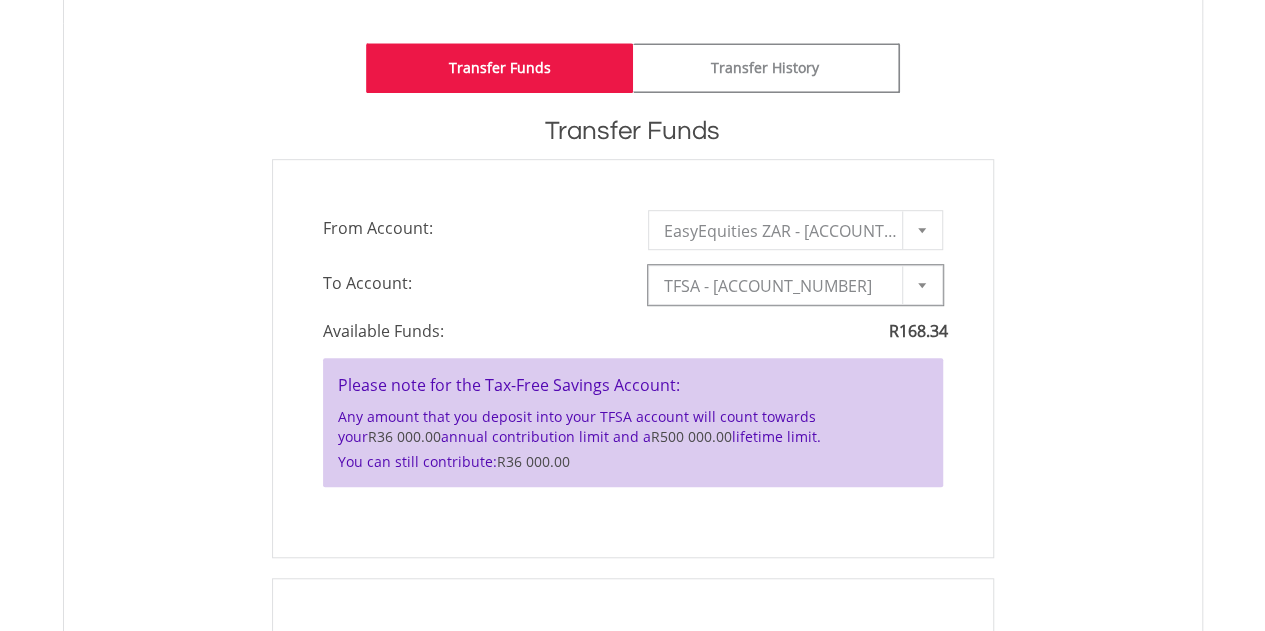 scroll, scrollTop: 700, scrollLeft: 0, axis: vertical 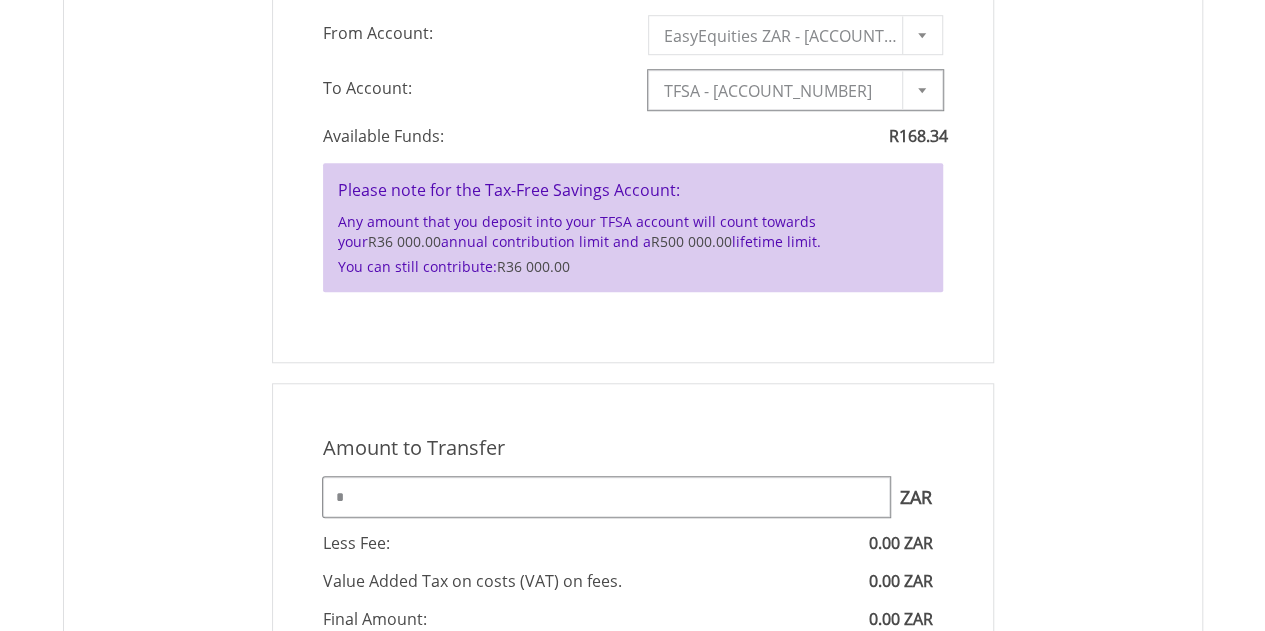 click on "*" at bounding box center (606, 497) 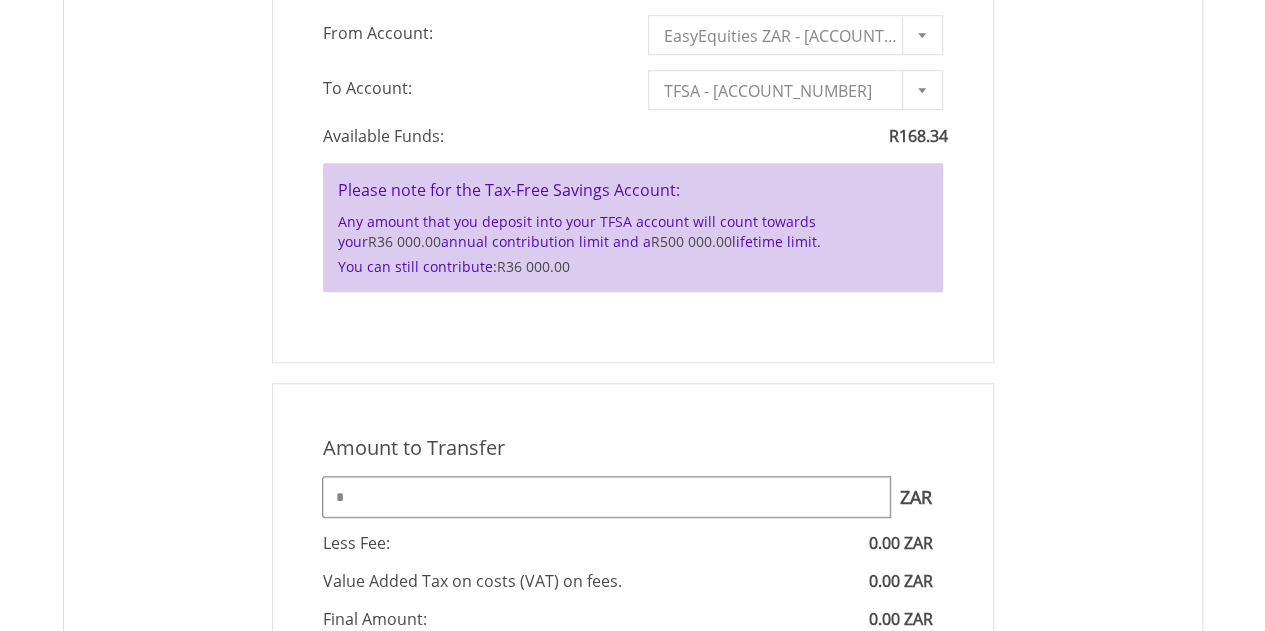 drag, startPoint x: 568, startPoint y: 491, endPoint x: 280, endPoint y: 453, distance: 290.49612 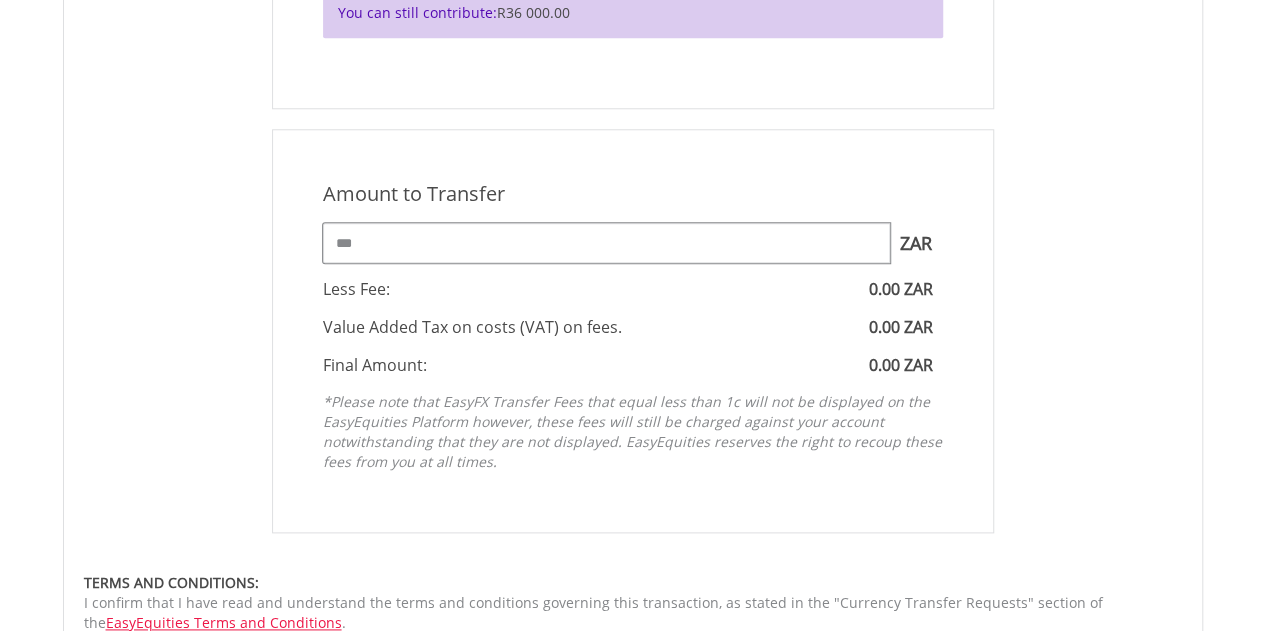 scroll, scrollTop: 1100, scrollLeft: 0, axis: vertical 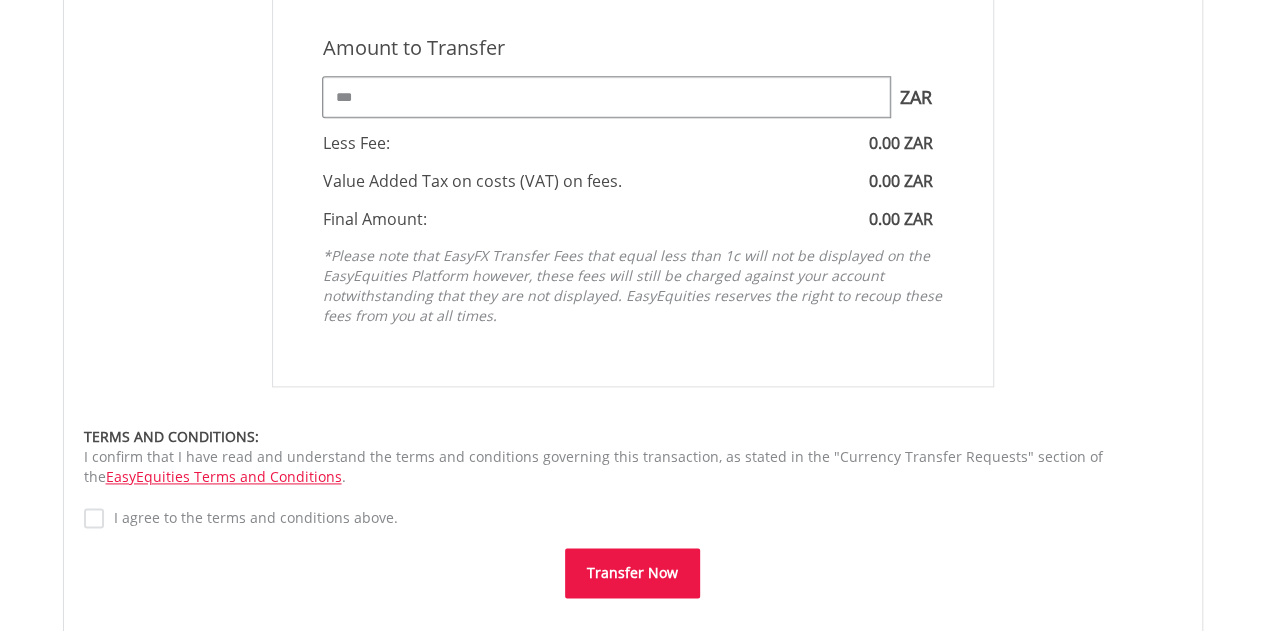 type on "***" 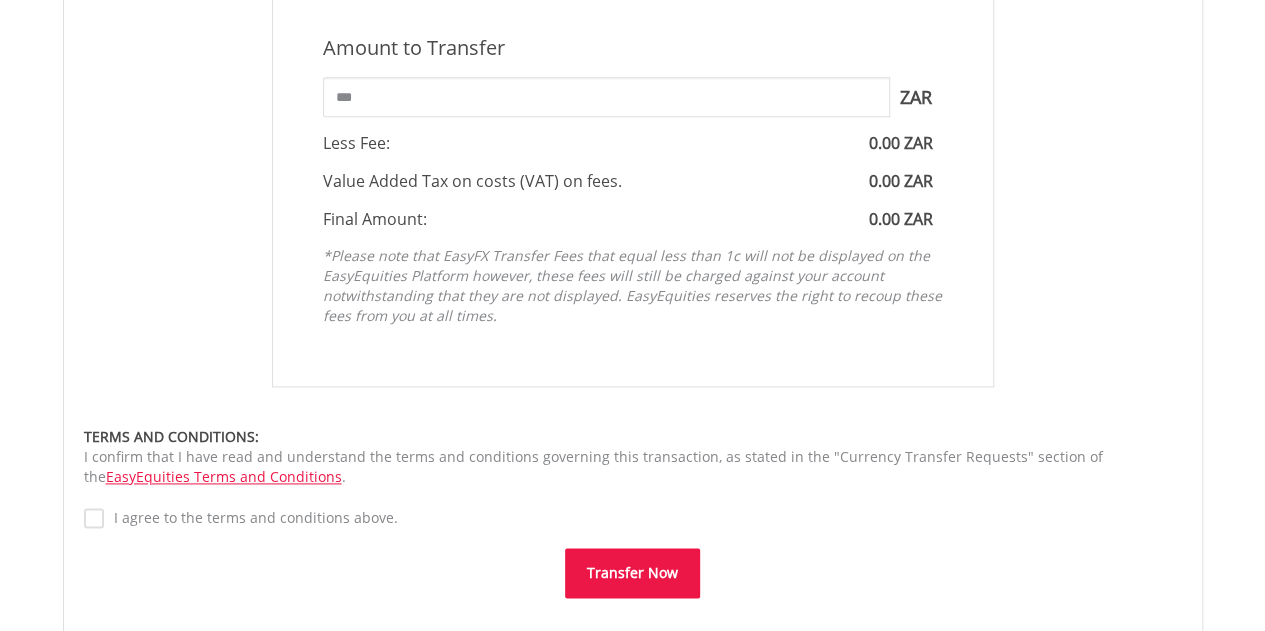 click on "I agree to the terms and conditions above." at bounding box center [251, 518] 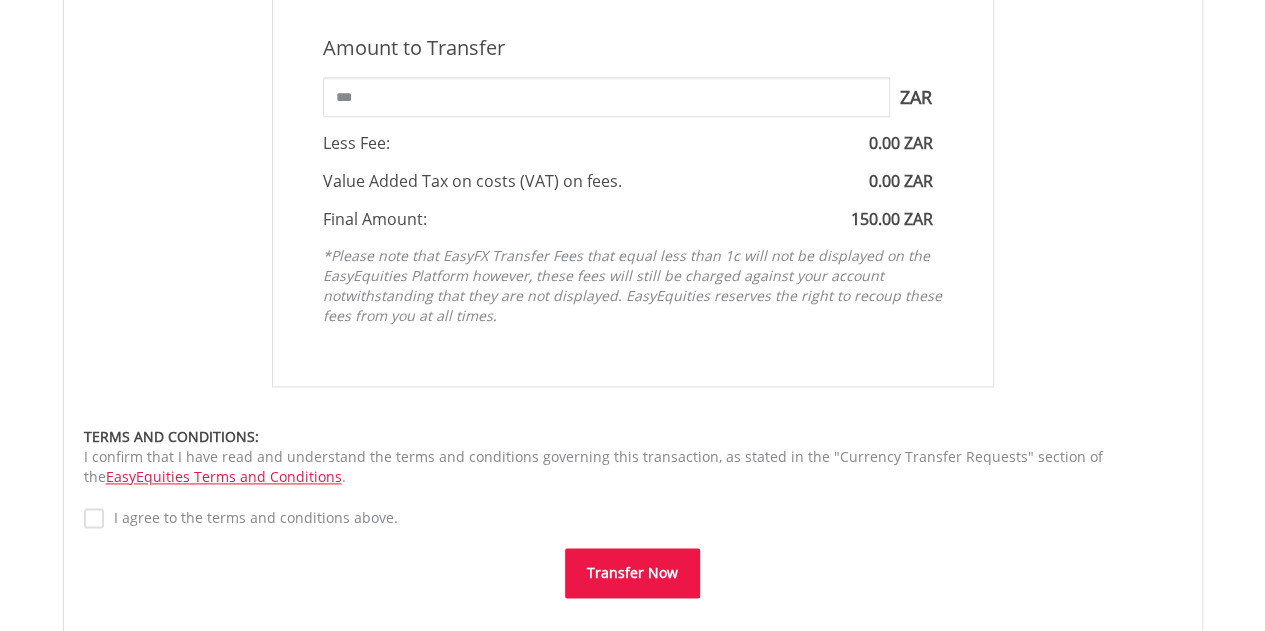 click on "Transfer Now" at bounding box center (632, 573) 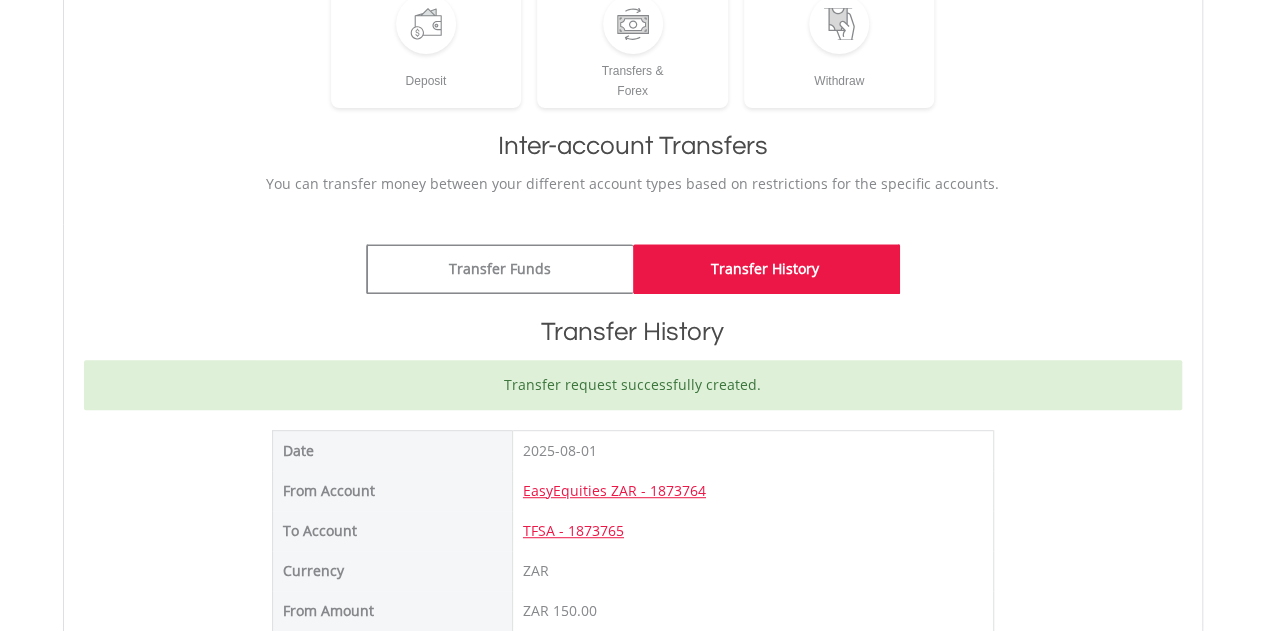 scroll, scrollTop: 300, scrollLeft: 0, axis: vertical 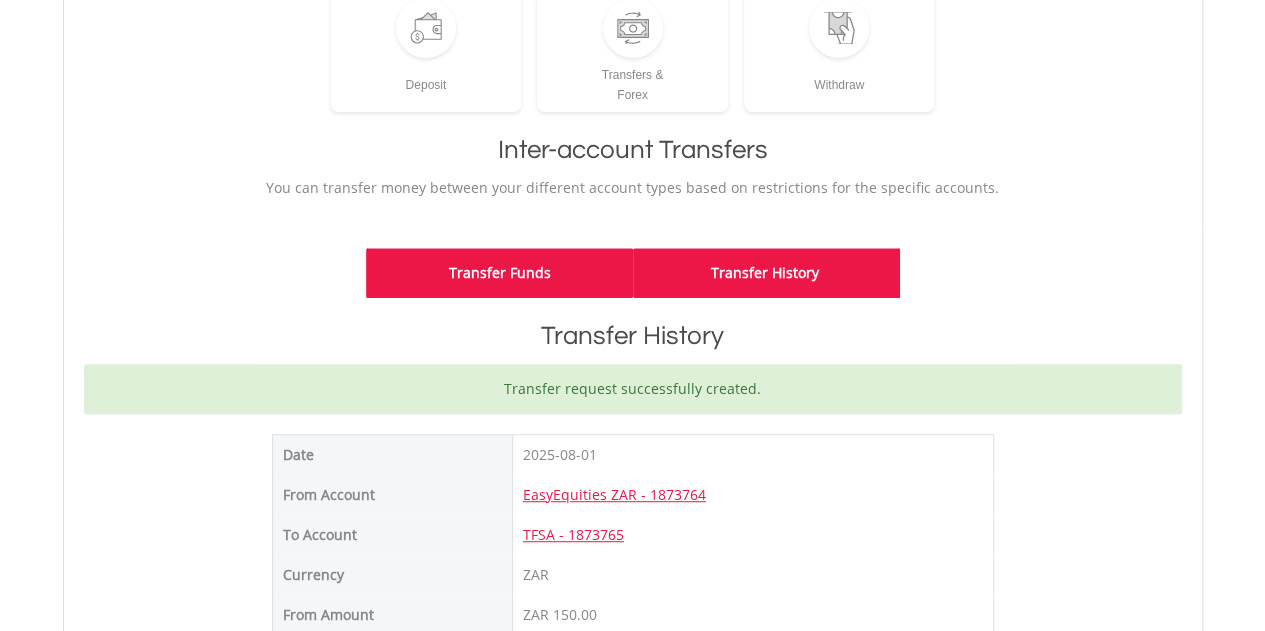 click on "Transfer Funds" at bounding box center [499, 273] 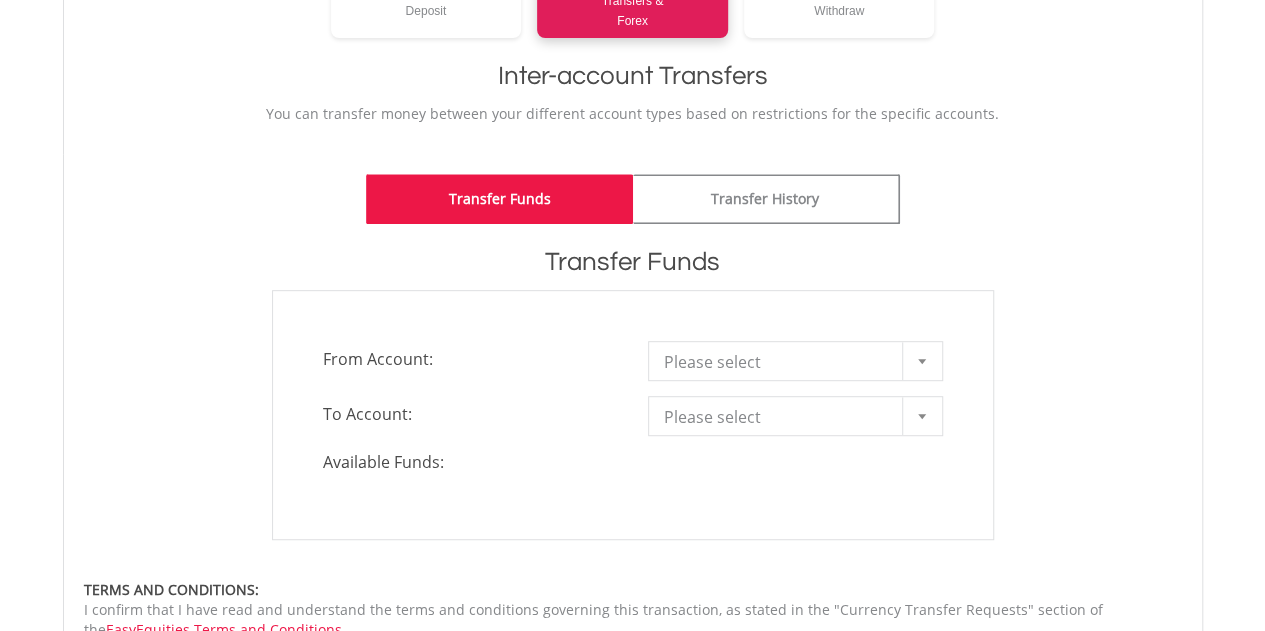scroll, scrollTop: 400, scrollLeft: 0, axis: vertical 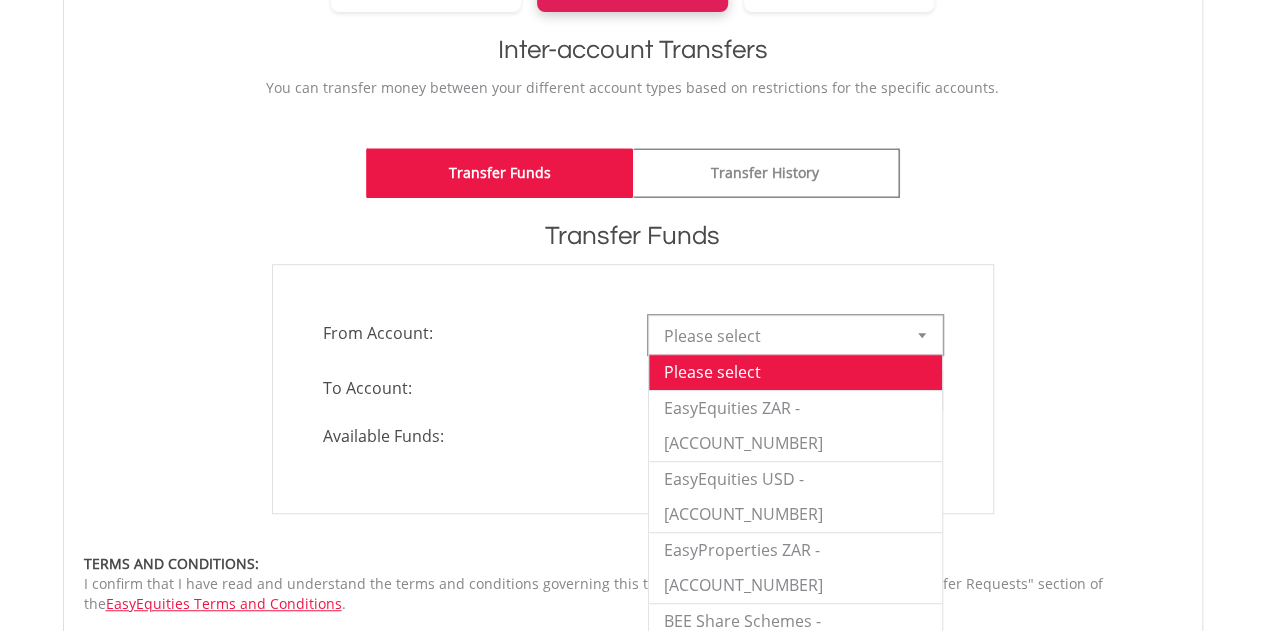 click at bounding box center [922, 335] 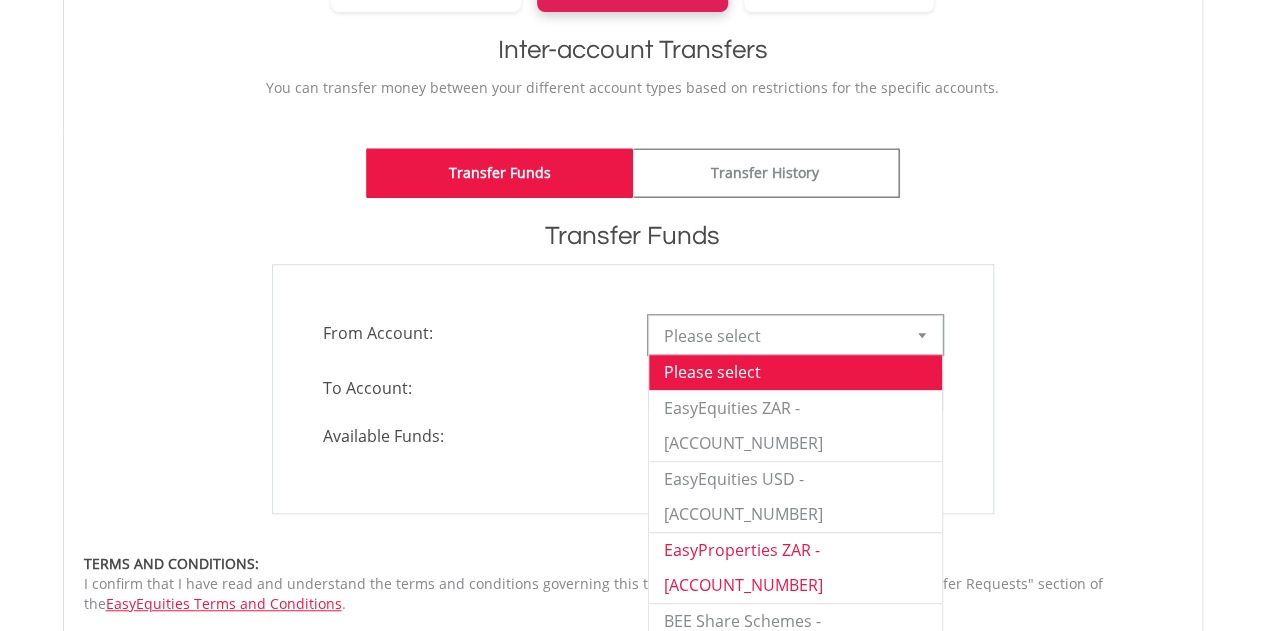 click on "EasyProperties ZAR - 2949174" at bounding box center [795, 567] 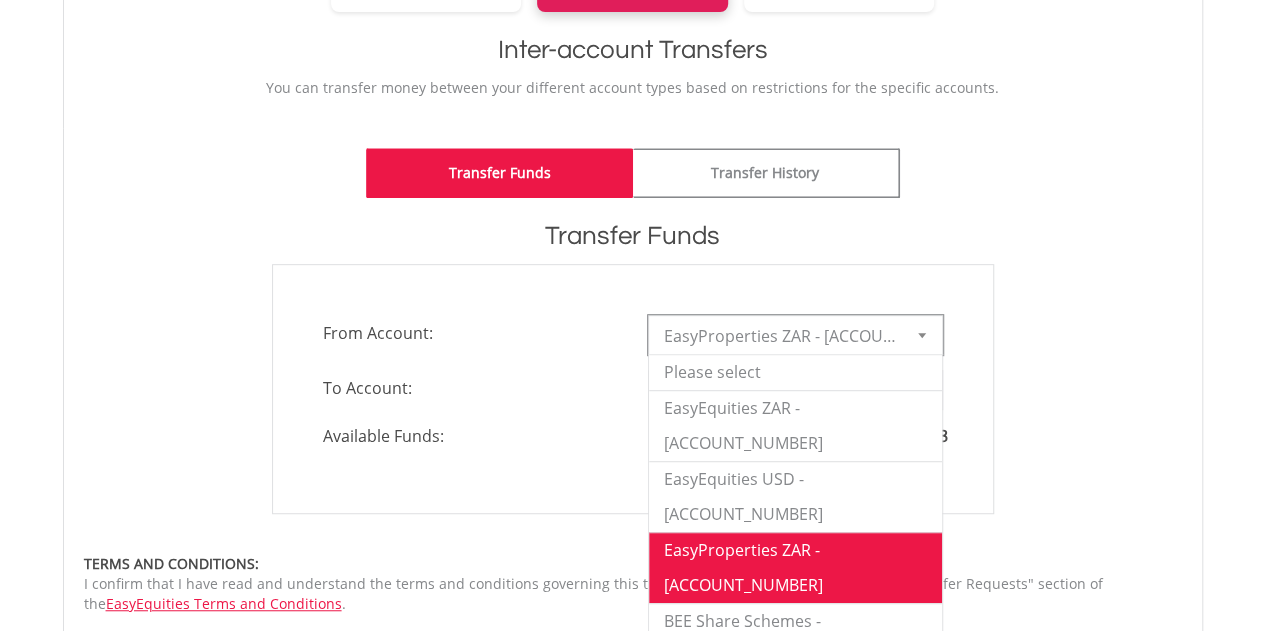 click at bounding box center [922, 335] 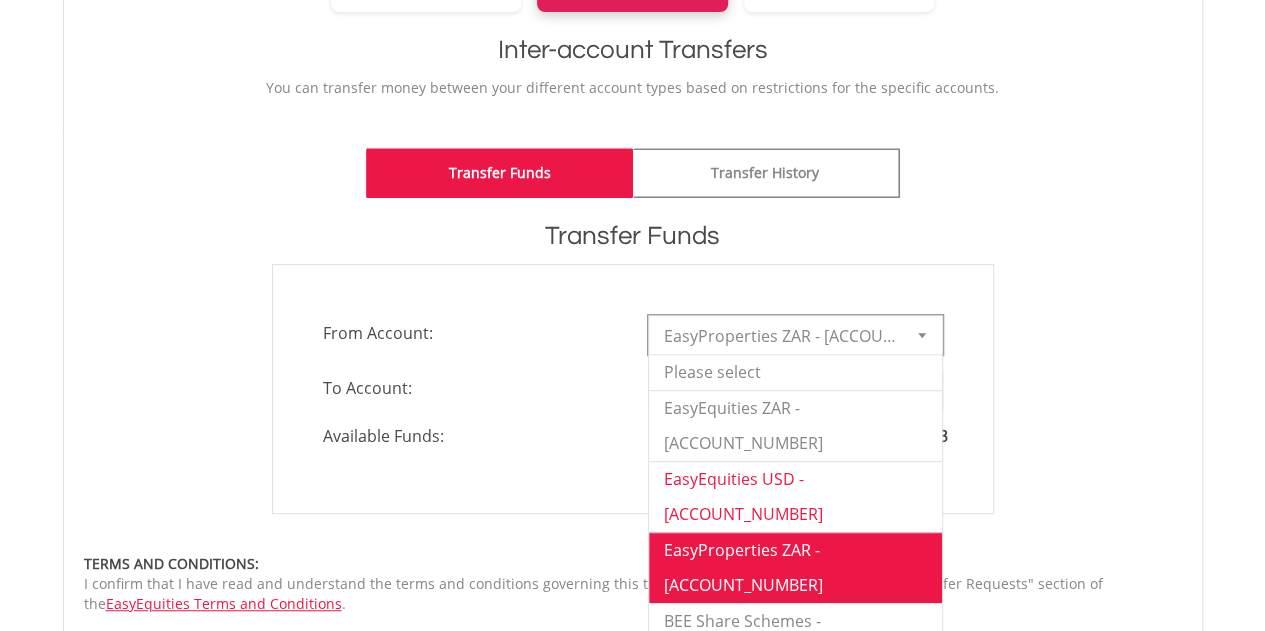 click on "EasyEquities USD - [ACCOUNT_NUMBER]" at bounding box center (795, 496) 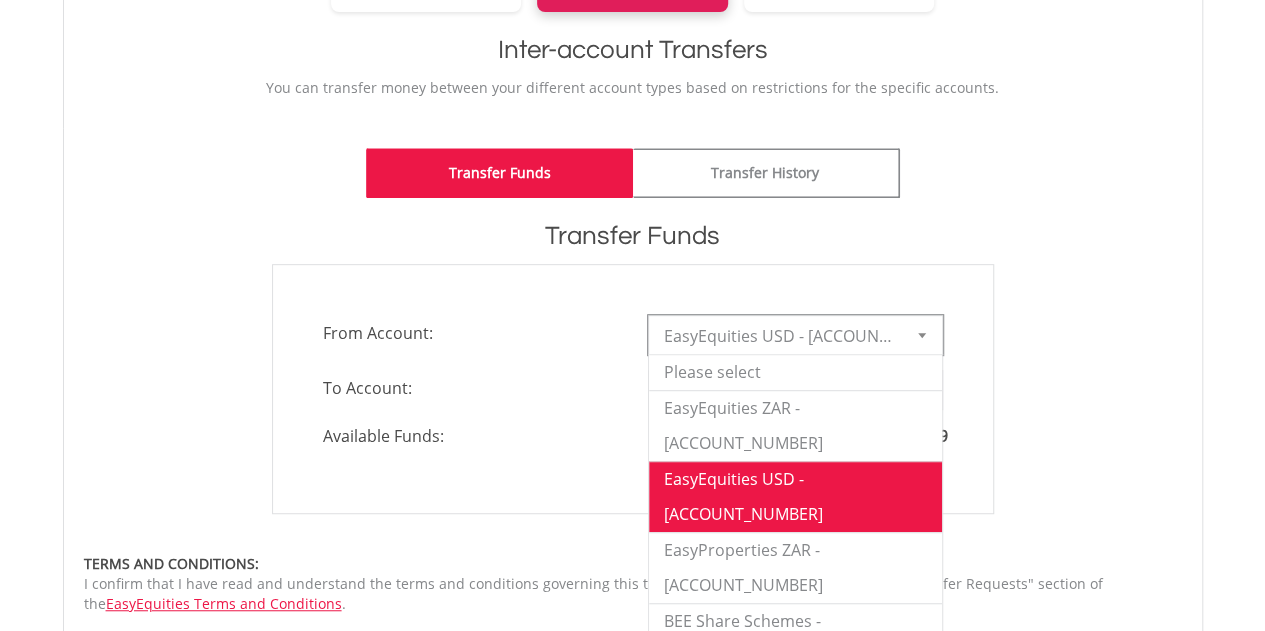 click at bounding box center [922, 335] 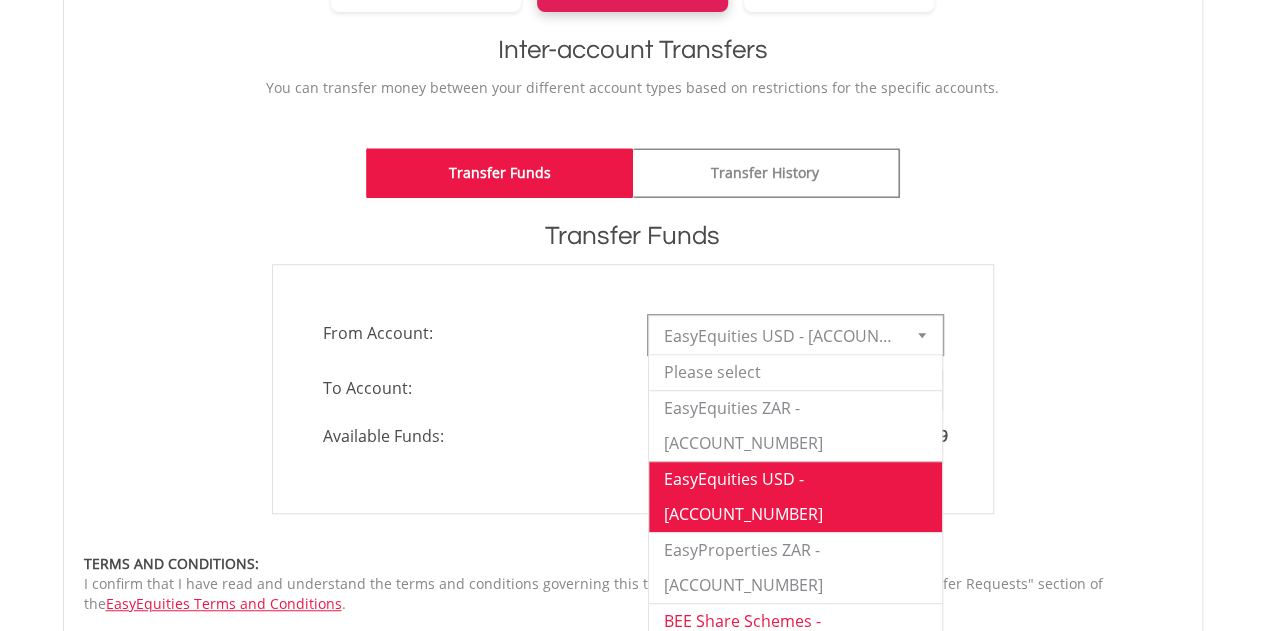 click on "BEE Share Schemes - [ACCOUNT_NUMBER]" at bounding box center [795, 638] 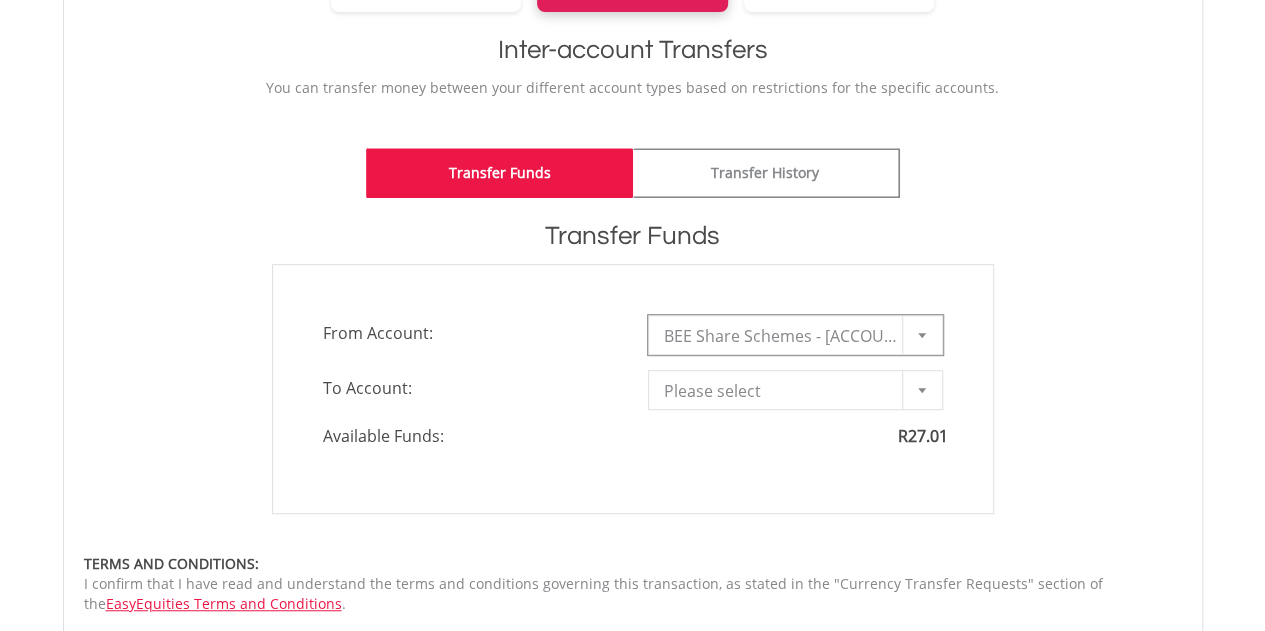 click at bounding box center (922, 335) 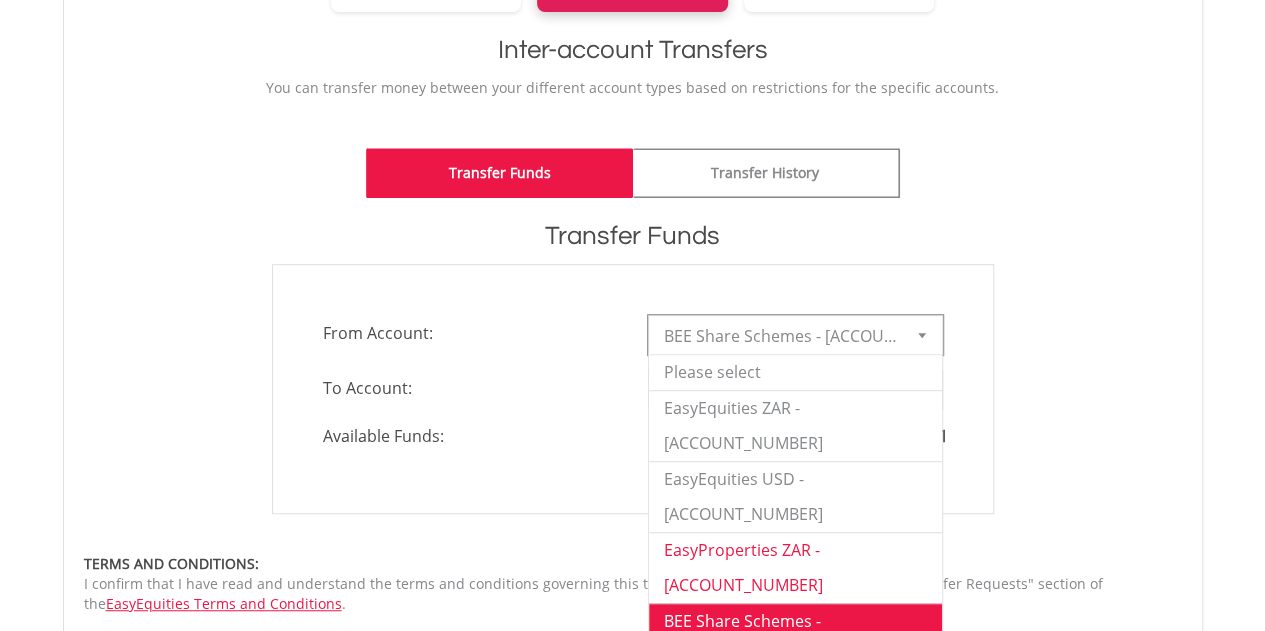 click on "EasyProperties ZAR - [ACCOUNT_NUMBER]" at bounding box center [795, 567] 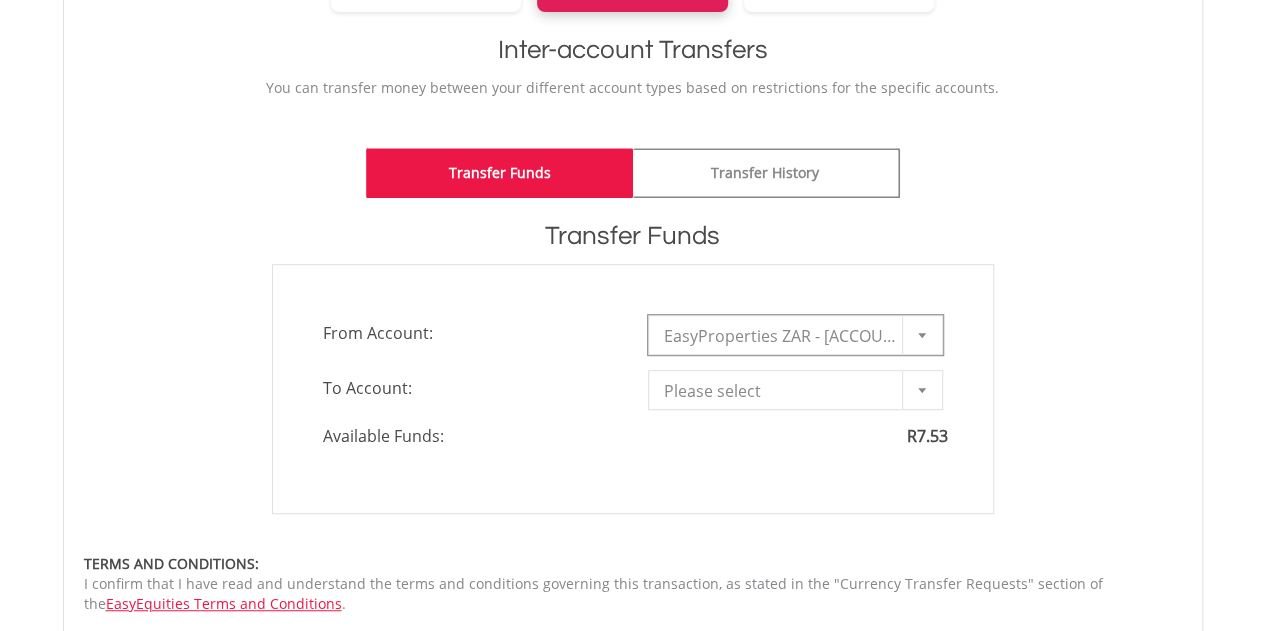 click at bounding box center (922, 335) 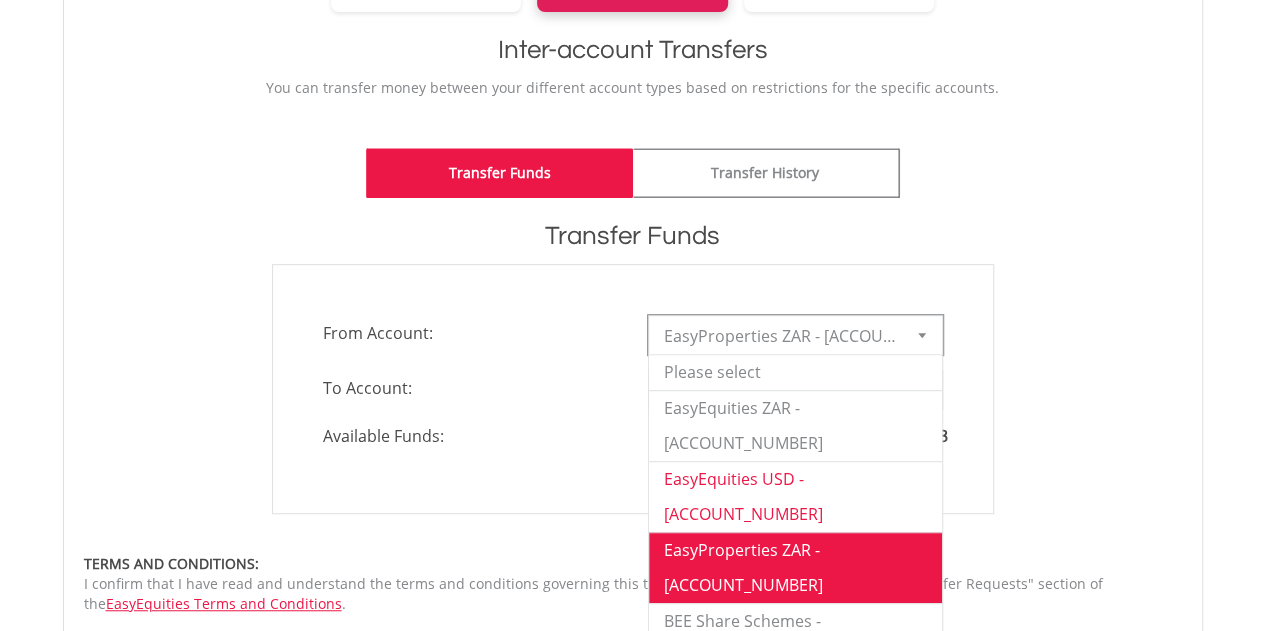 click on "EasyEquities USD - [ACCOUNT_NUMBER]" at bounding box center [795, 496] 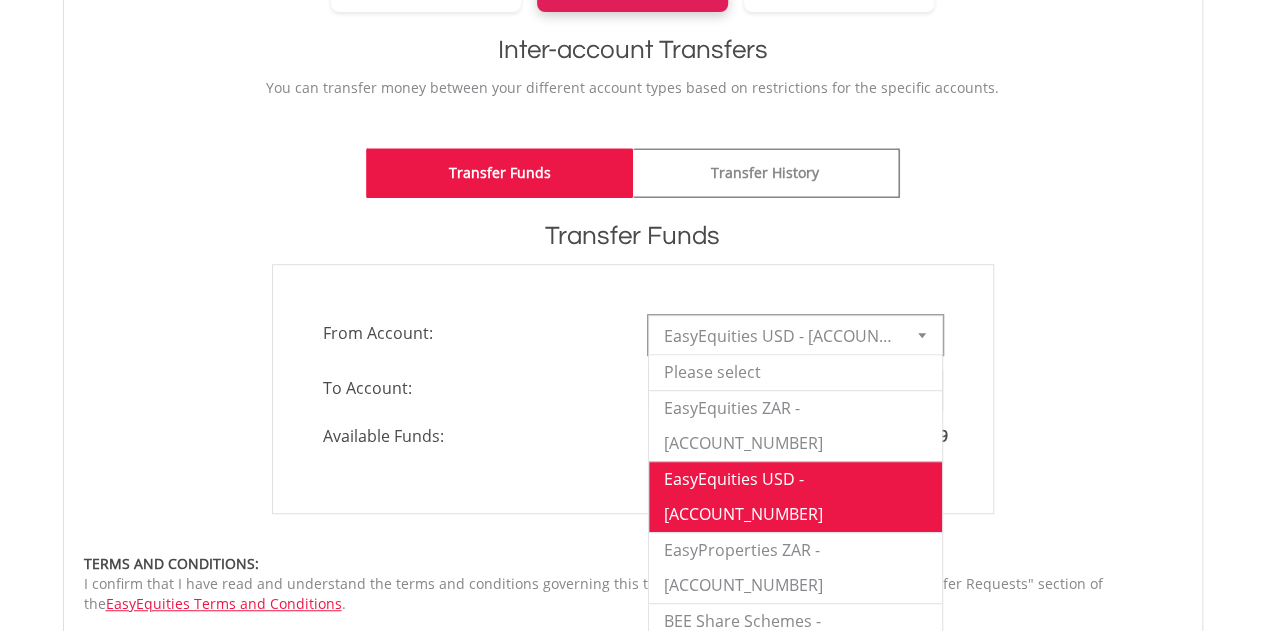 click at bounding box center [922, 335] 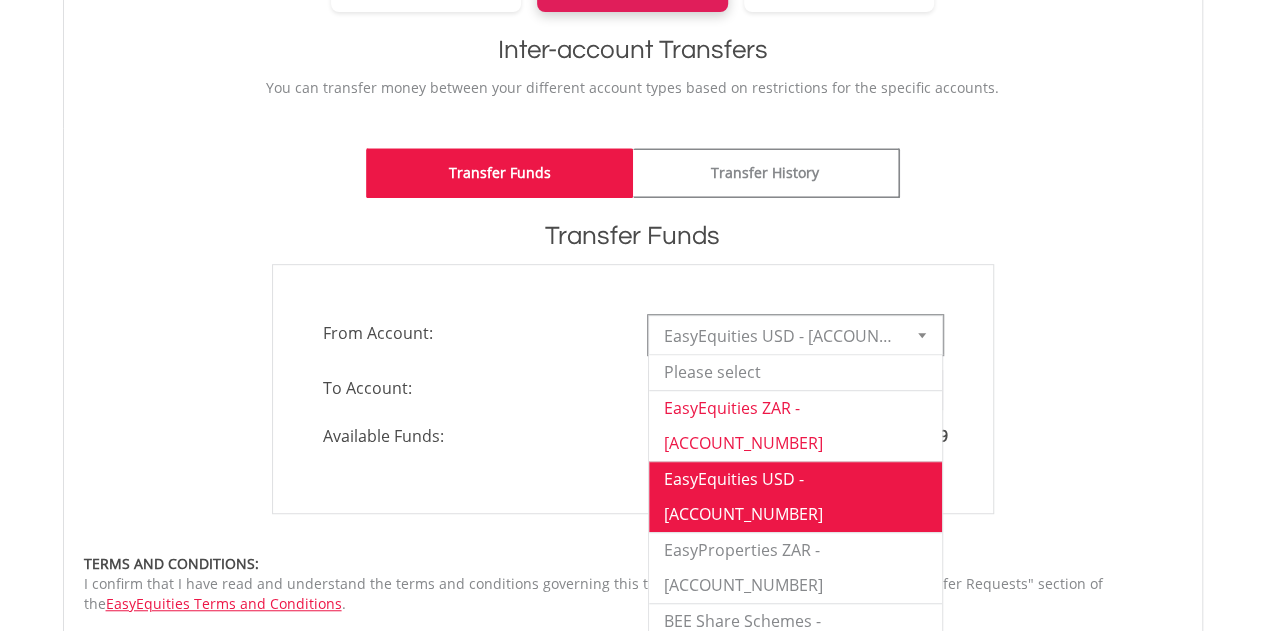 click on "EasyEquities ZAR - [ACCOUNT_NUMBER]" at bounding box center (795, 425) 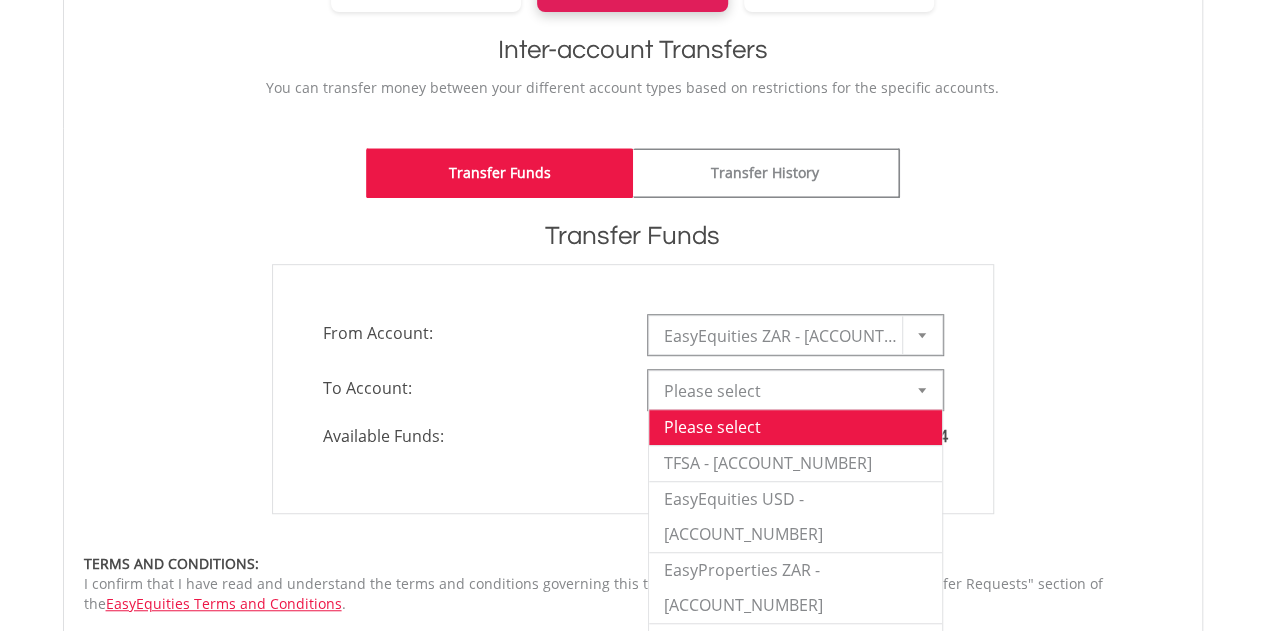 click at bounding box center (922, 390) 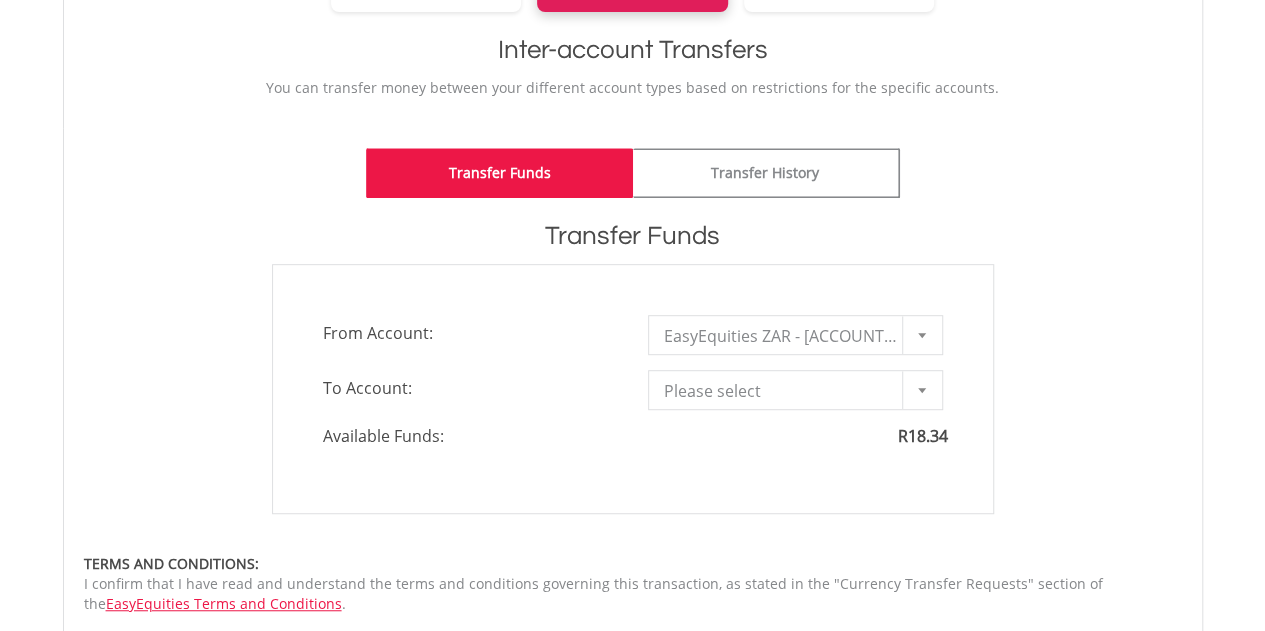 click on "**********" at bounding box center (633, 389) 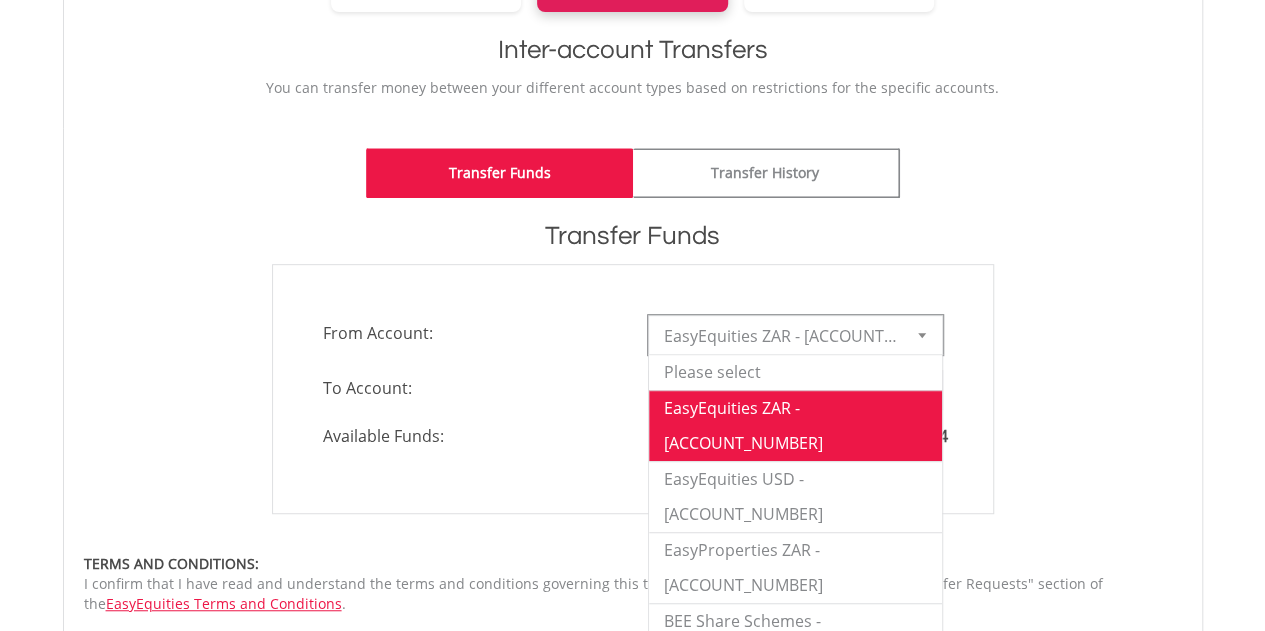 click on "Transfer Funds" at bounding box center [633, 236] 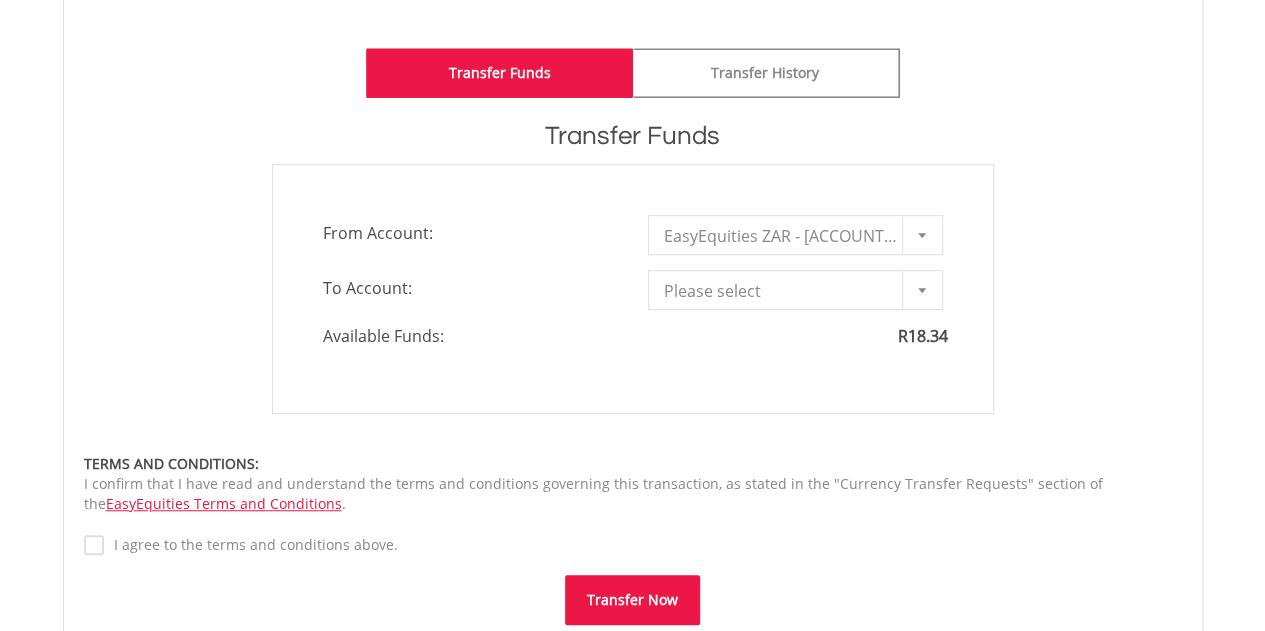 scroll, scrollTop: 0, scrollLeft: 0, axis: both 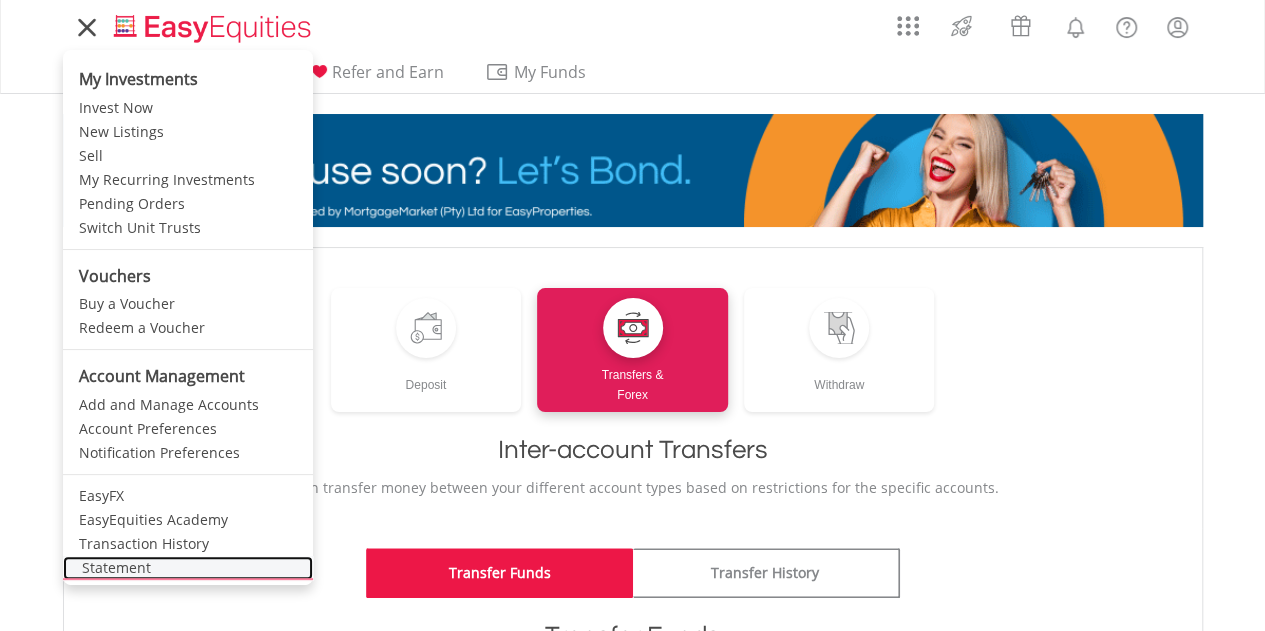 click on "Statement" at bounding box center [188, 568] 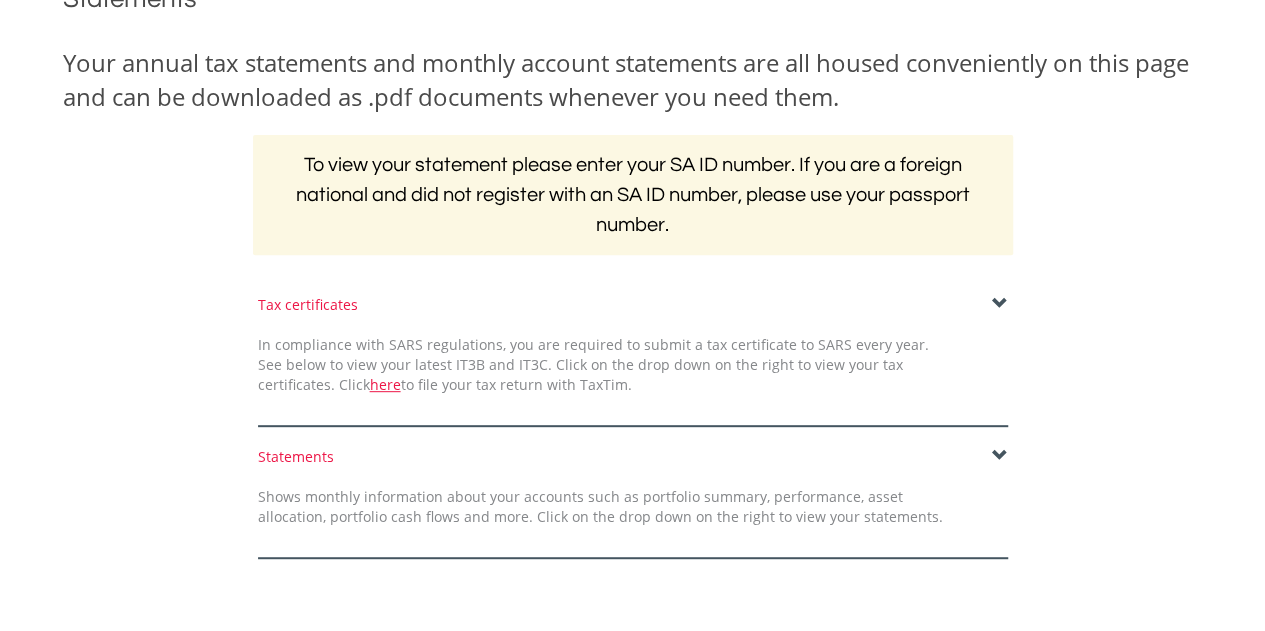 scroll, scrollTop: 400, scrollLeft: 0, axis: vertical 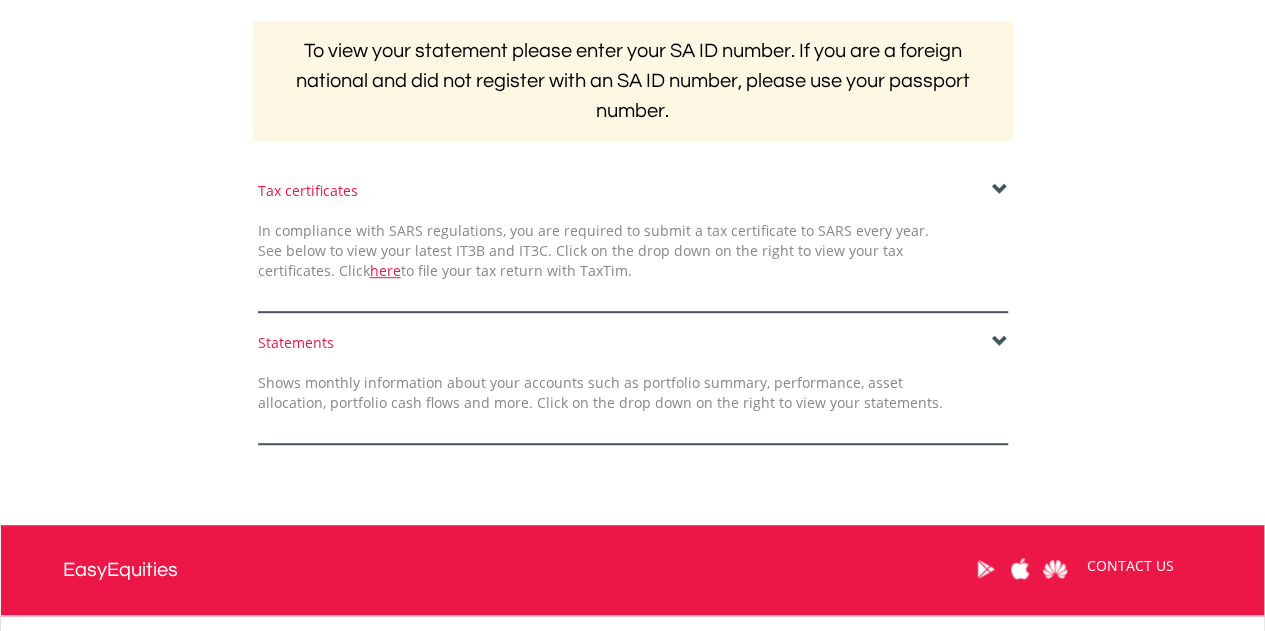 click at bounding box center (1000, 342) 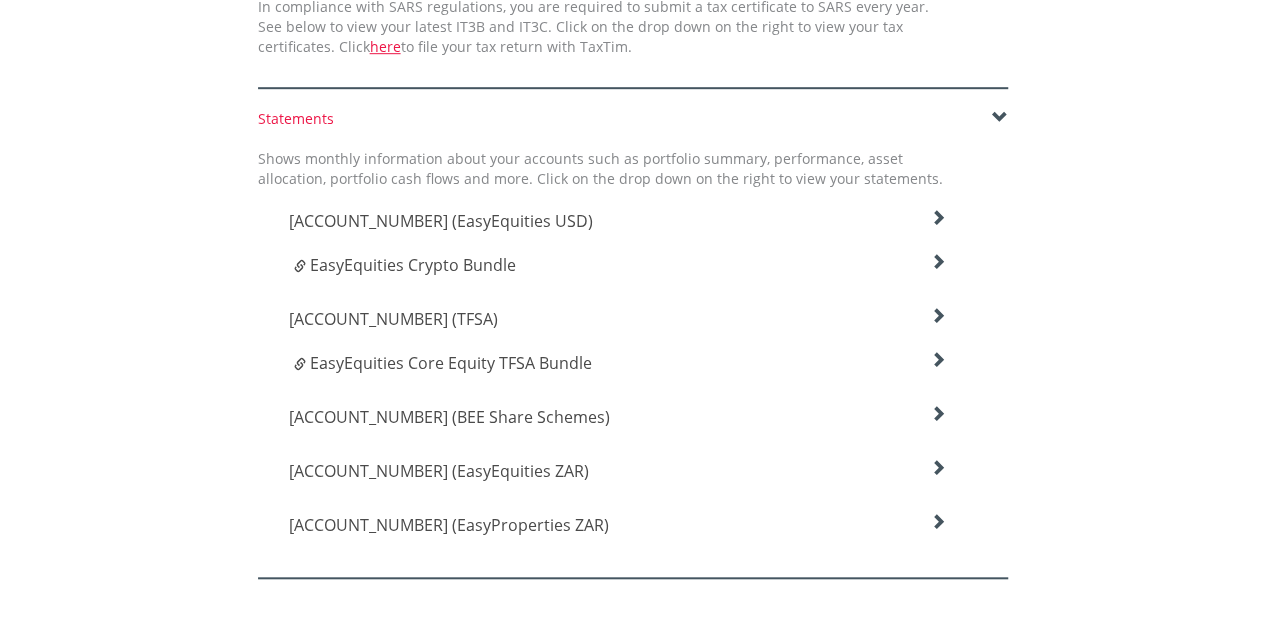 scroll, scrollTop: 700, scrollLeft: 0, axis: vertical 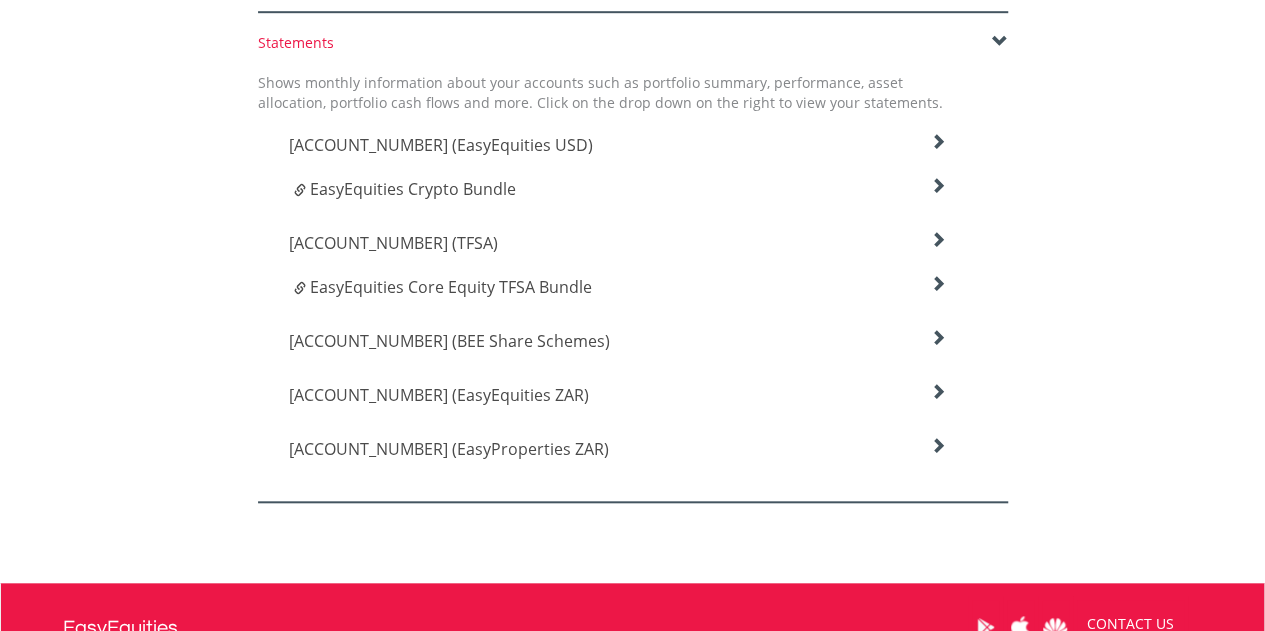 click at bounding box center (938, 186) 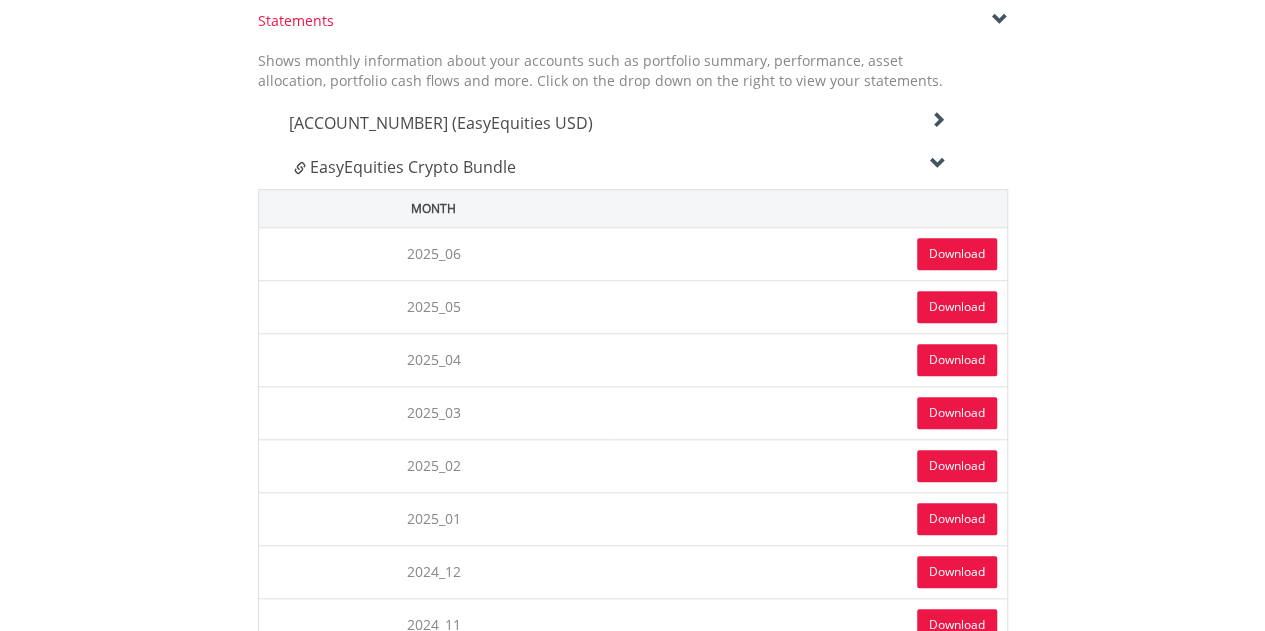 scroll, scrollTop: 600, scrollLeft: 0, axis: vertical 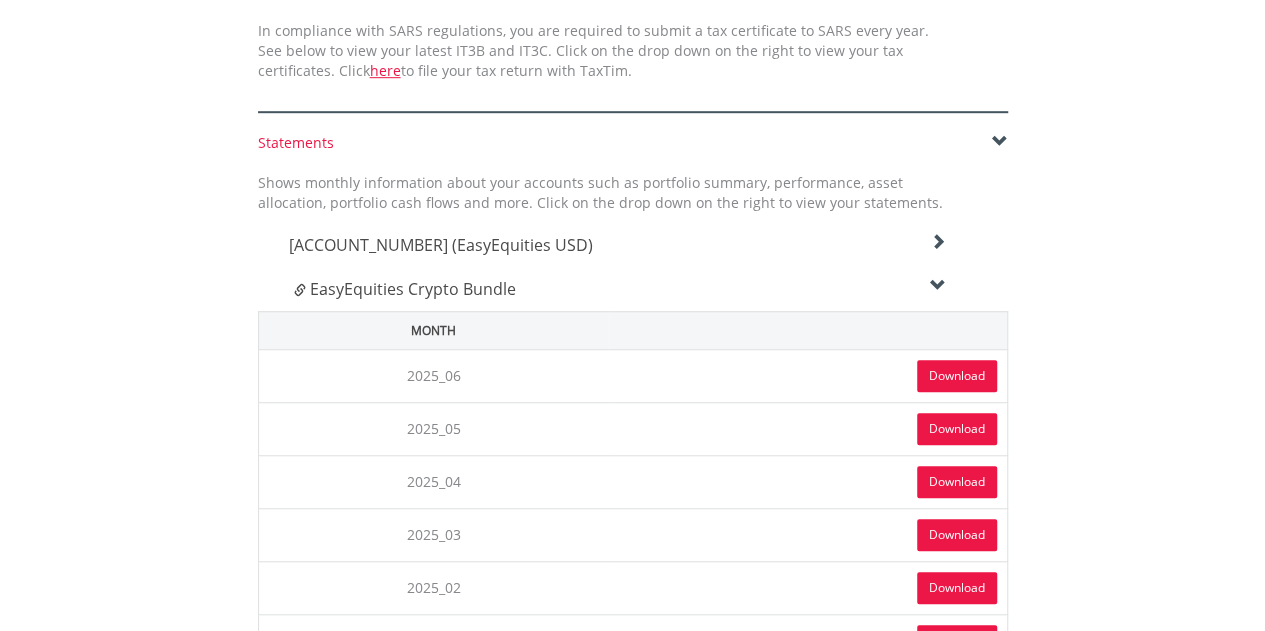 click on "Download" at bounding box center [957, 376] 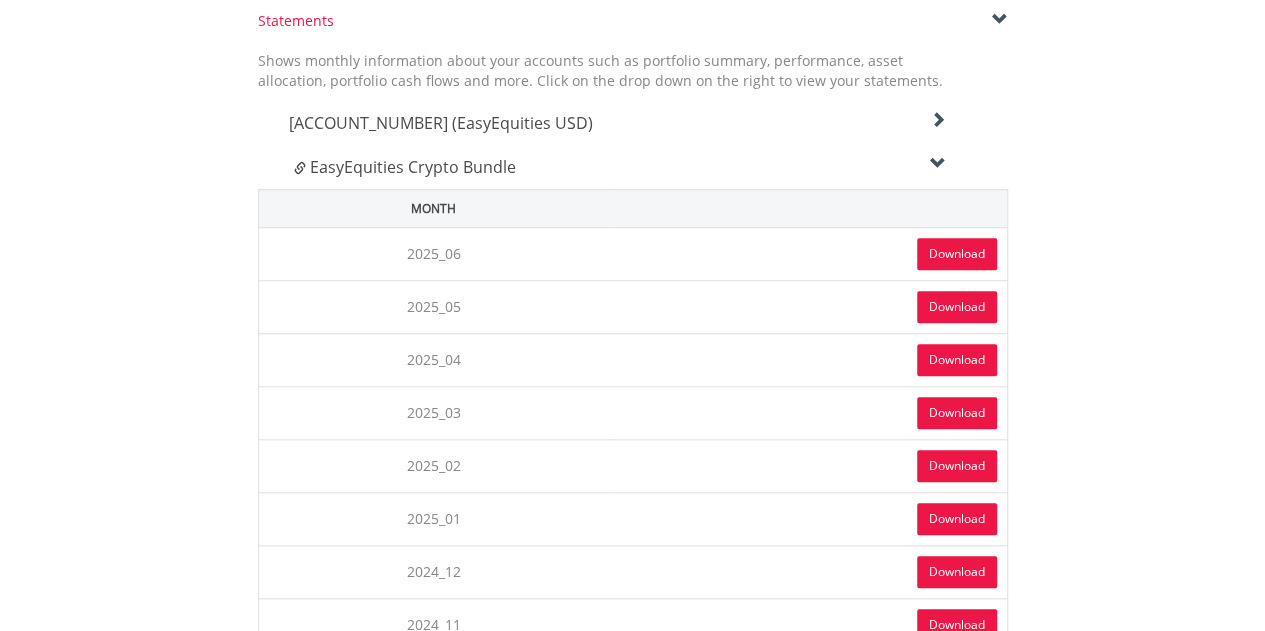 scroll, scrollTop: 500, scrollLeft: 0, axis: vertical 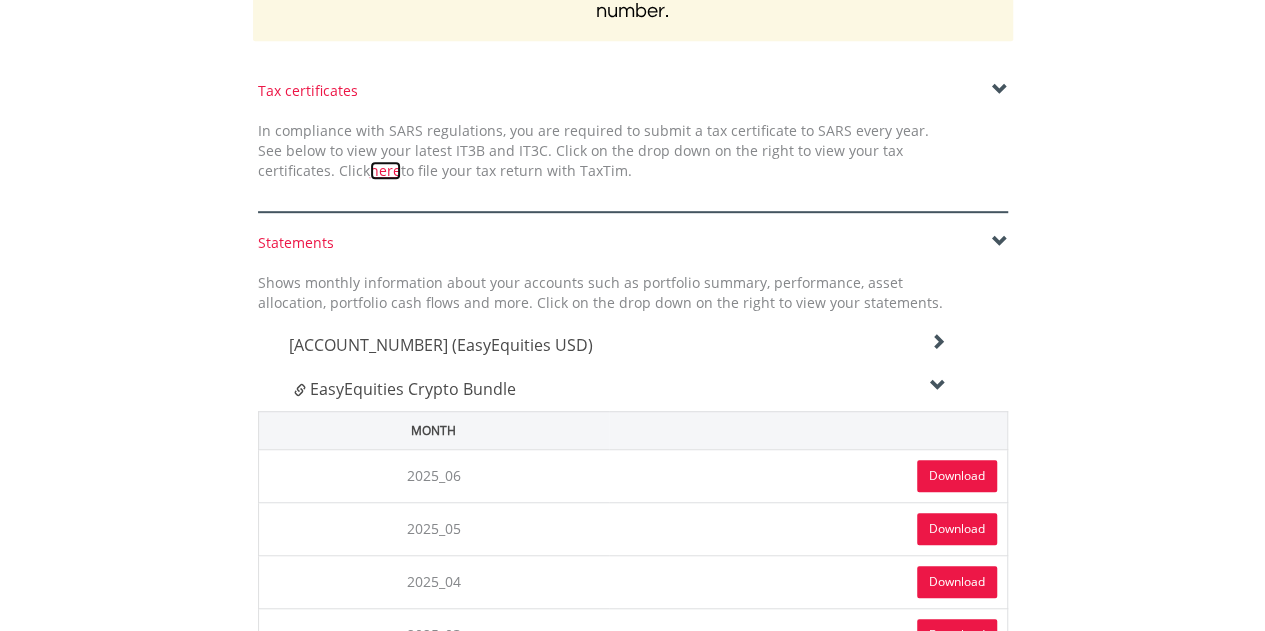 click on "here" at bounding box center (385, 170) 